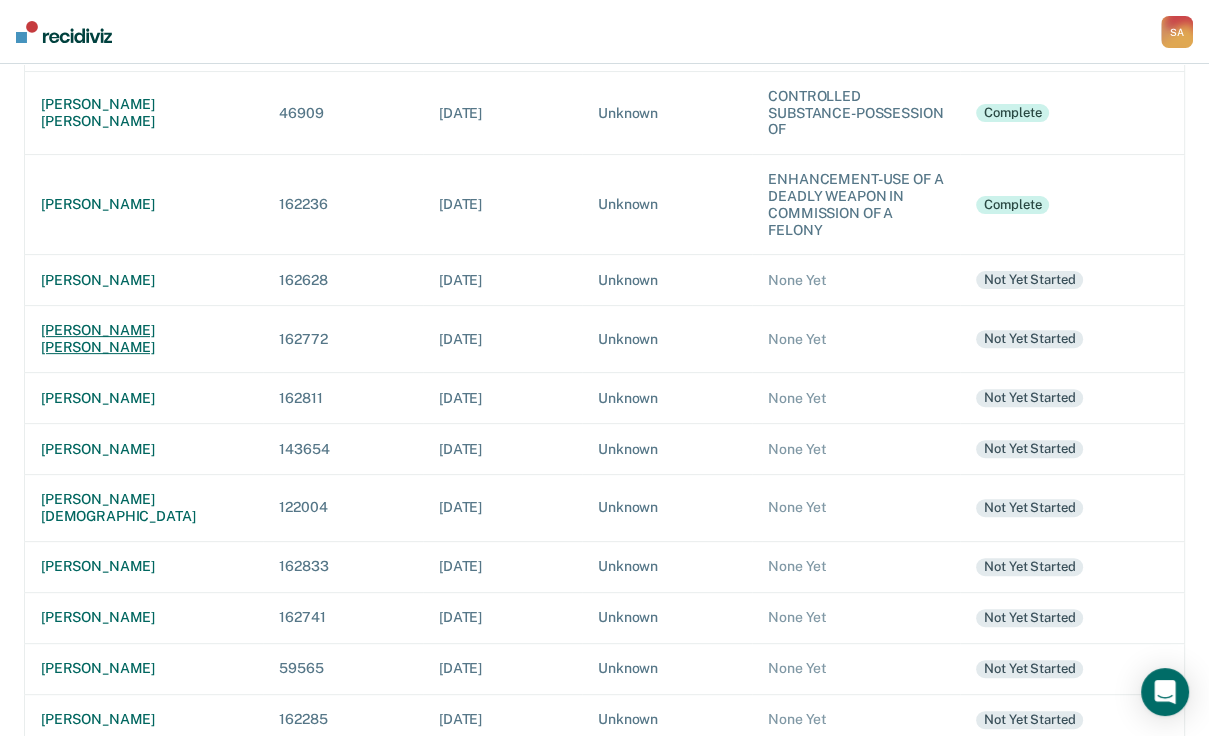 scroll, scrollTop: 480, scrollLeft: 0, axis: vertical 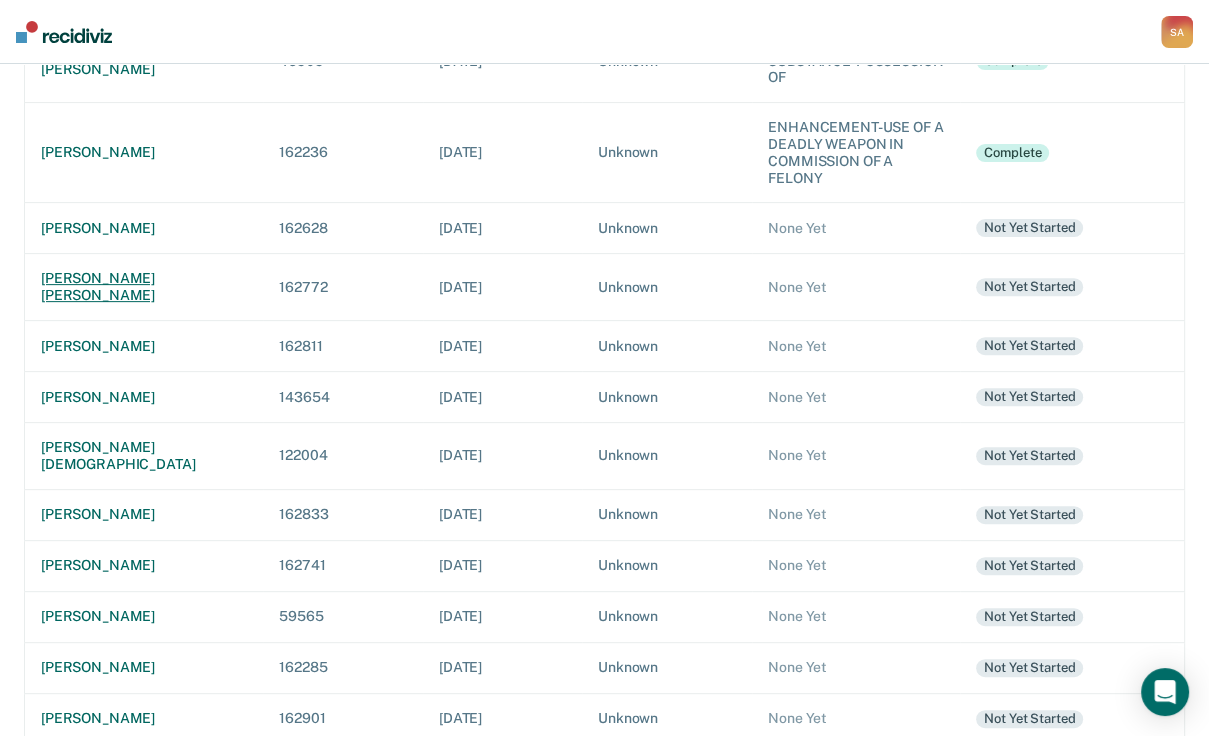 click on "[PERSON_NAME] [PERSON_NAME]" at bounding box center [144, 287] 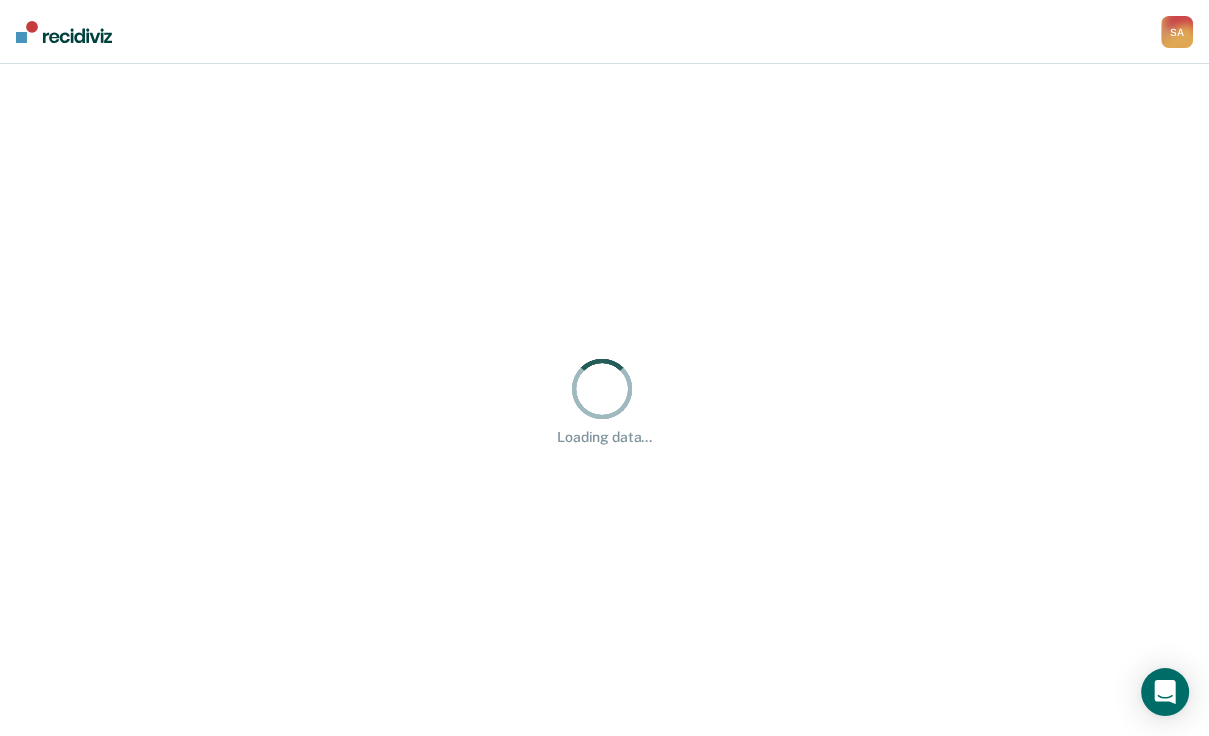 scroll, scrollTop: 0, scrollLeft: 0, axis: both 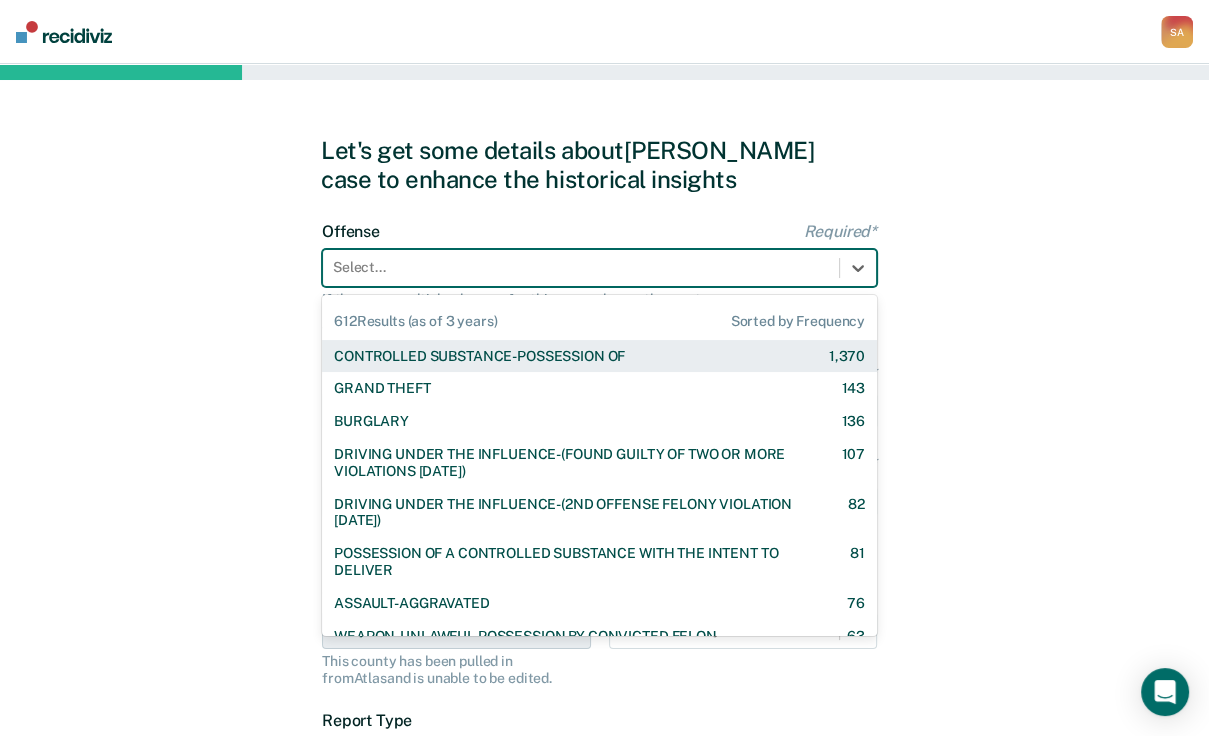click at bounding box center [581, 267] 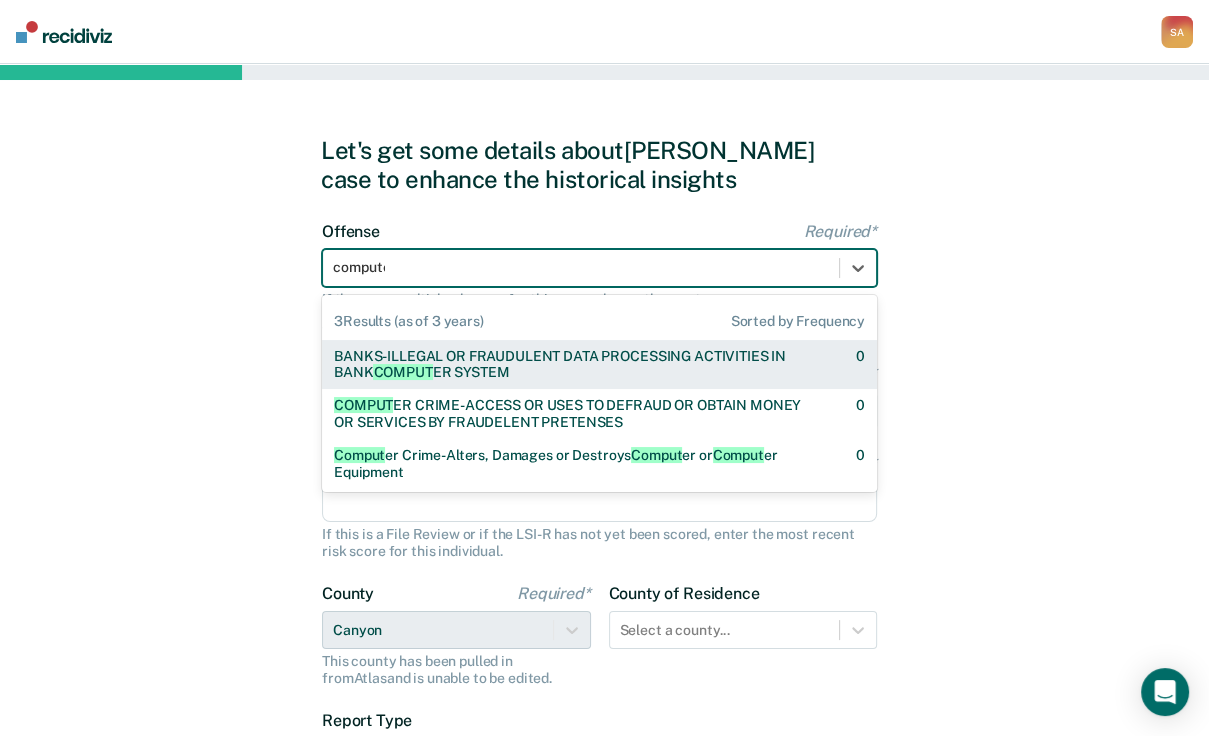 type on "computer" 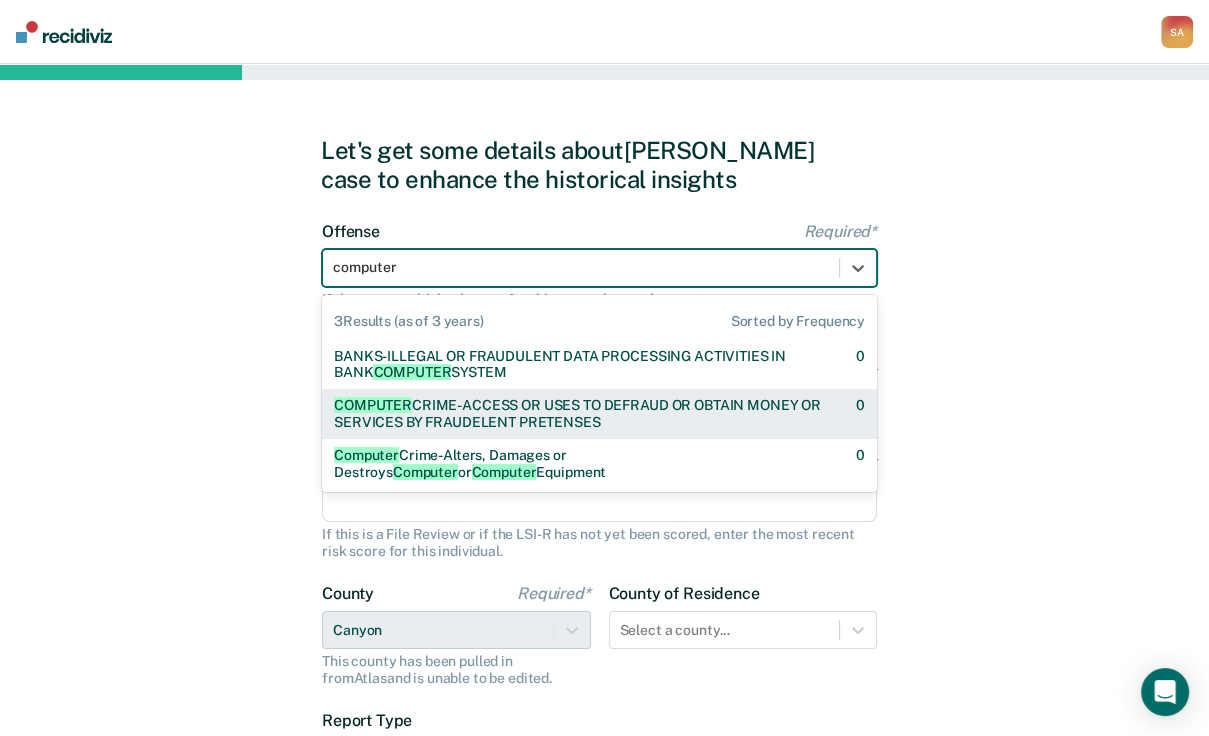 click on "COMPUTER  CRIME-ACCESS OR USES TO DEFRAUD OR OBTAIN MONEY OR SERVICES BY FRAUDELENT PRETENSES" at bounding box center (577, 414) 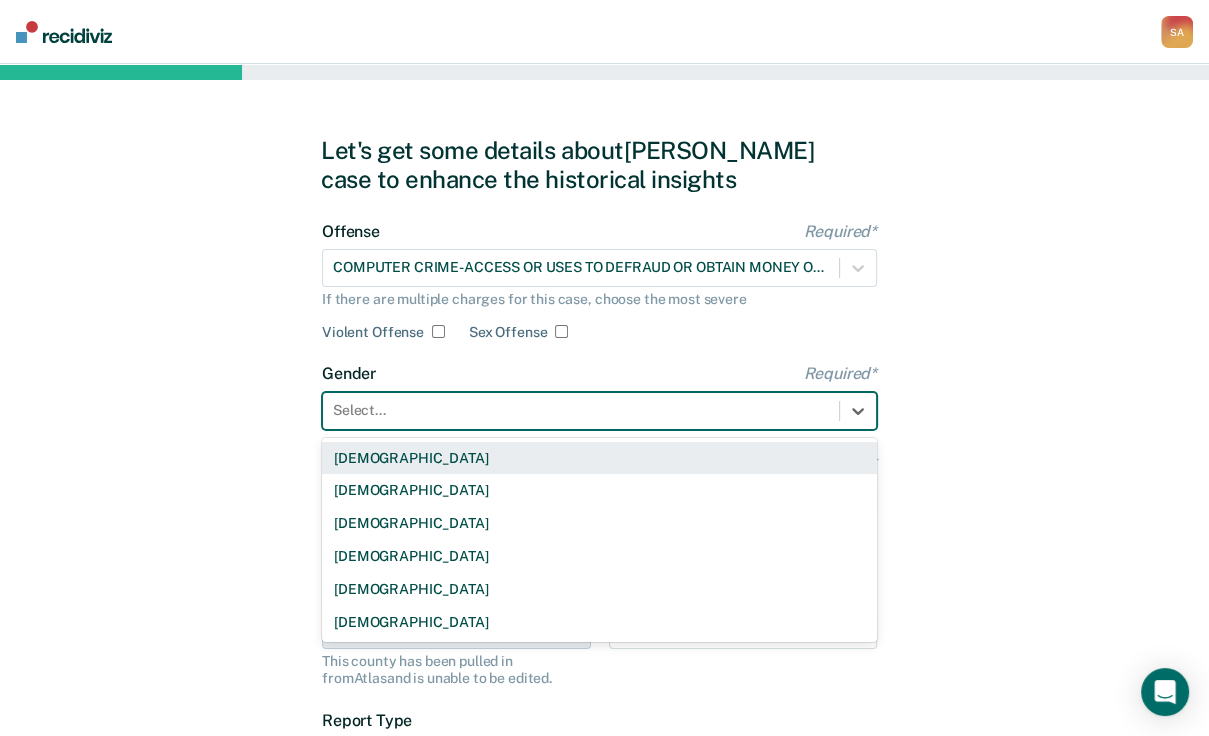 click at bounding box center (581, 410) 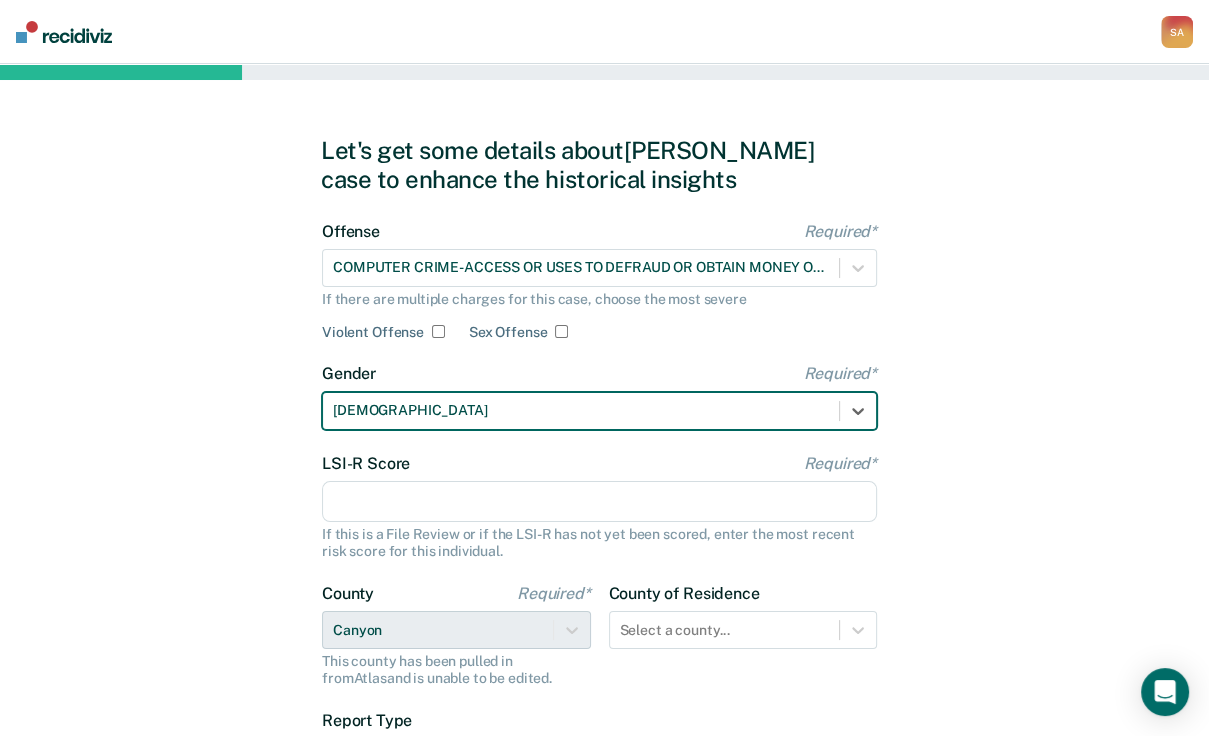 click on "LSI-R Score  Required*" at bounding box center (599, 502) 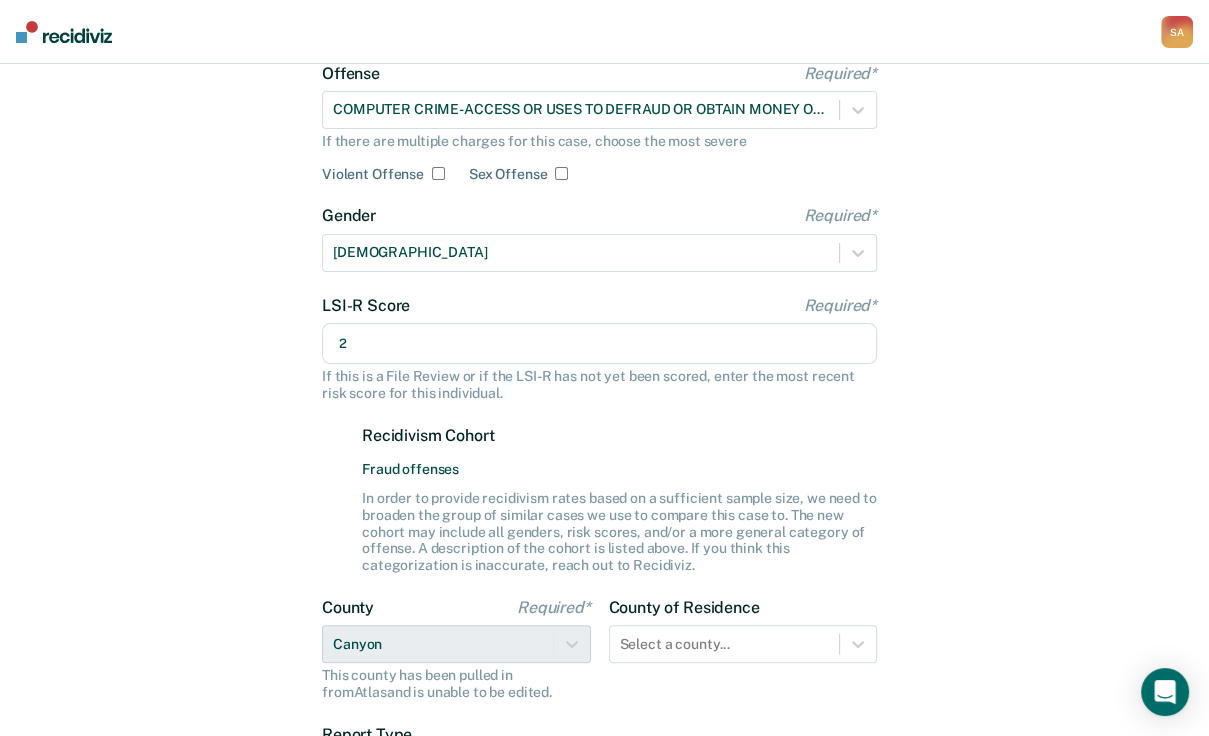 scroll, scrollTop: 160, scrollLeft: 0, axis: vertical 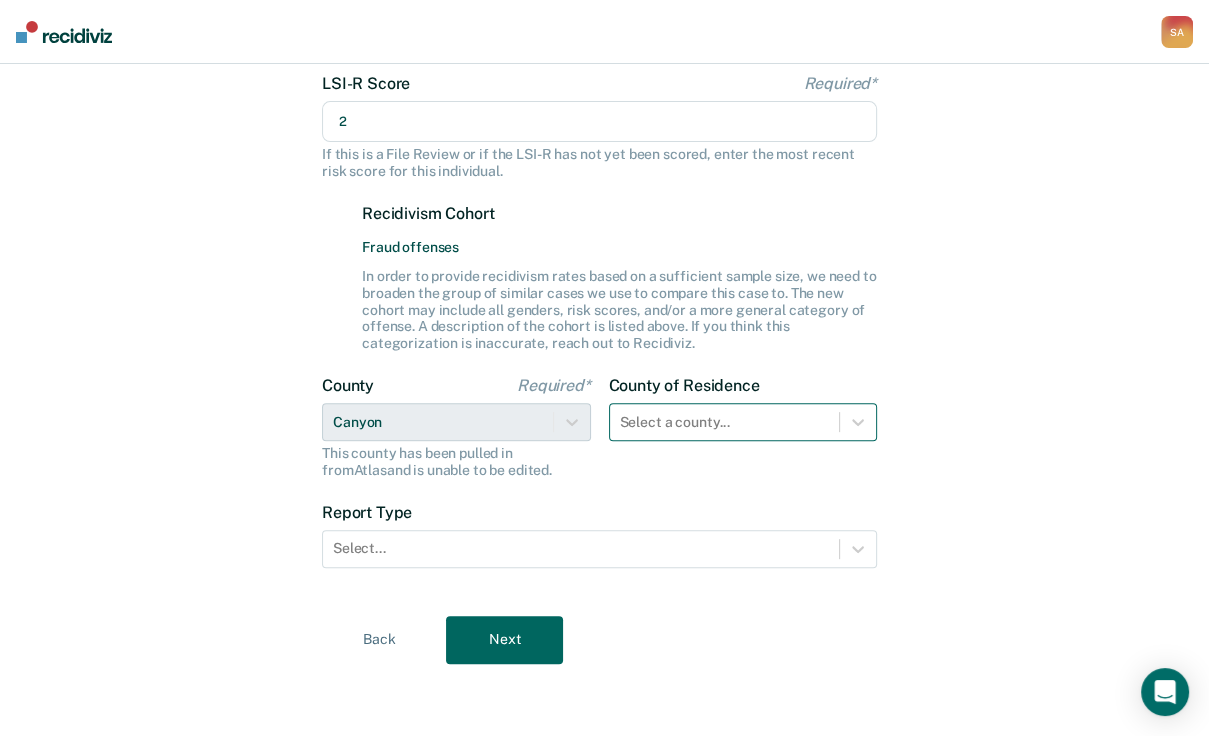 type on "2" 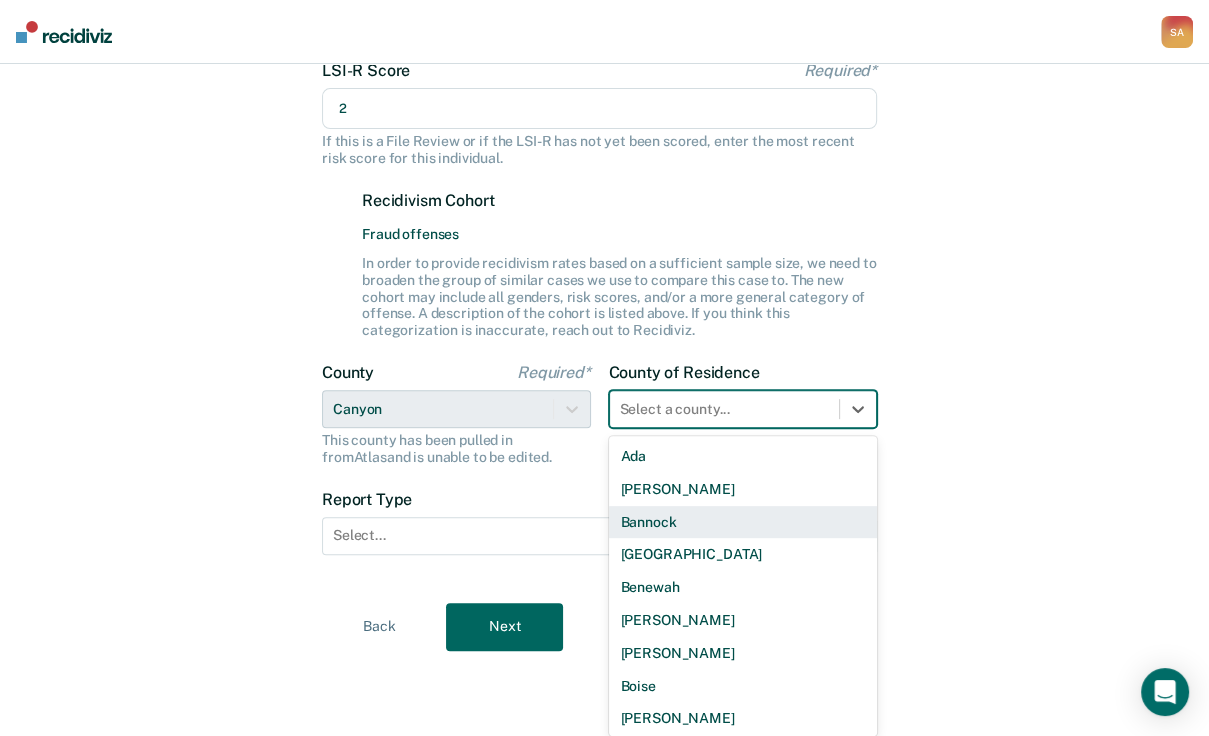 scroll, scrollTop: 518, scrollLeft: 0, axis: vertical 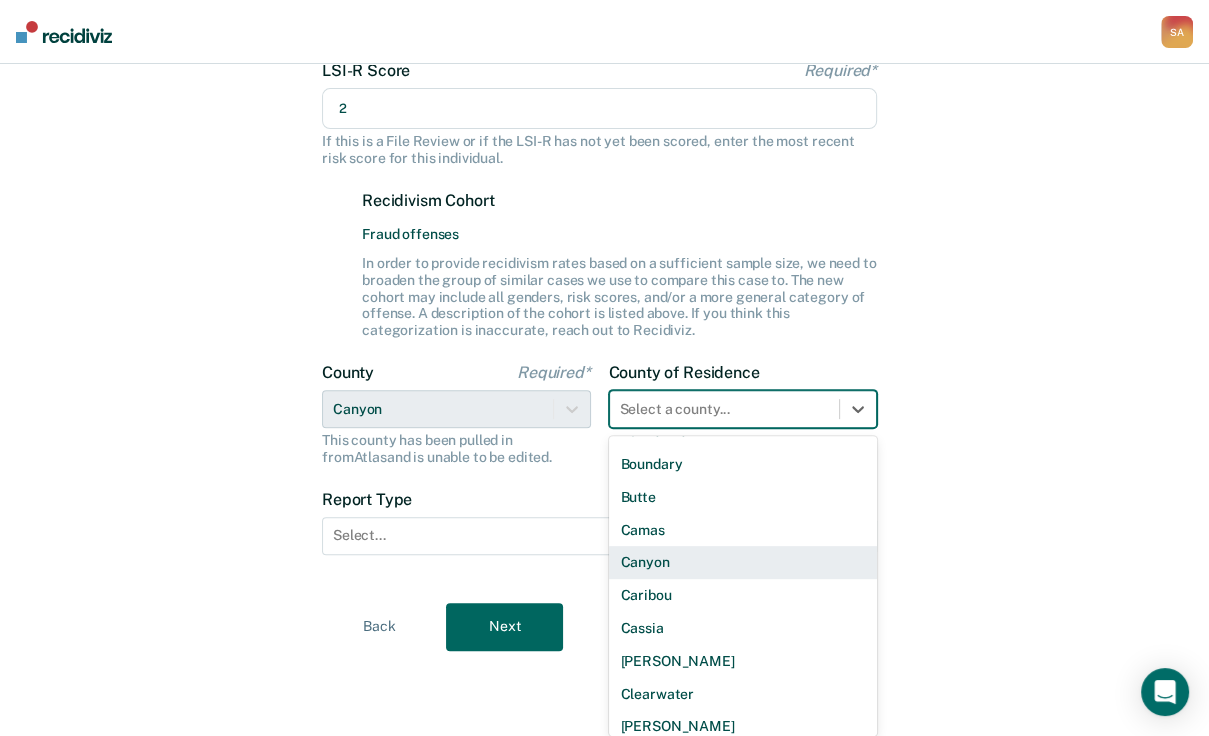 click on "Canyon" at bounding box center [743, 562] 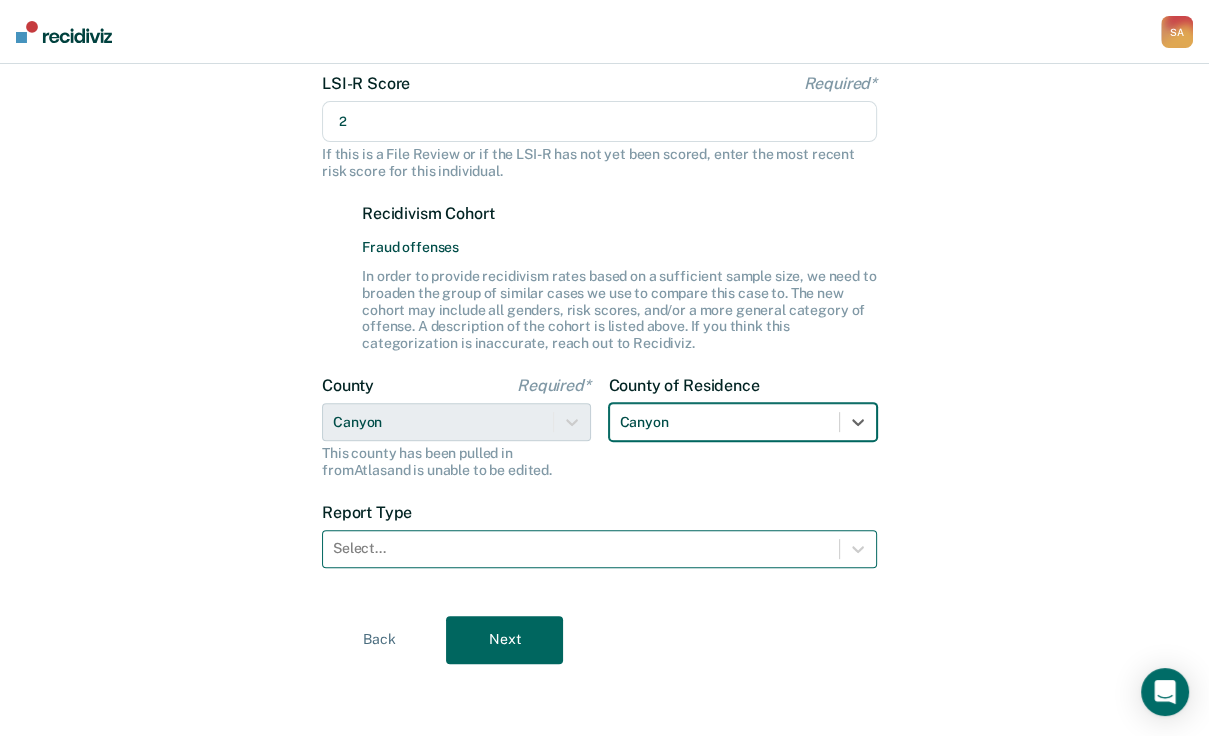 click at bounding box center (581, 548) 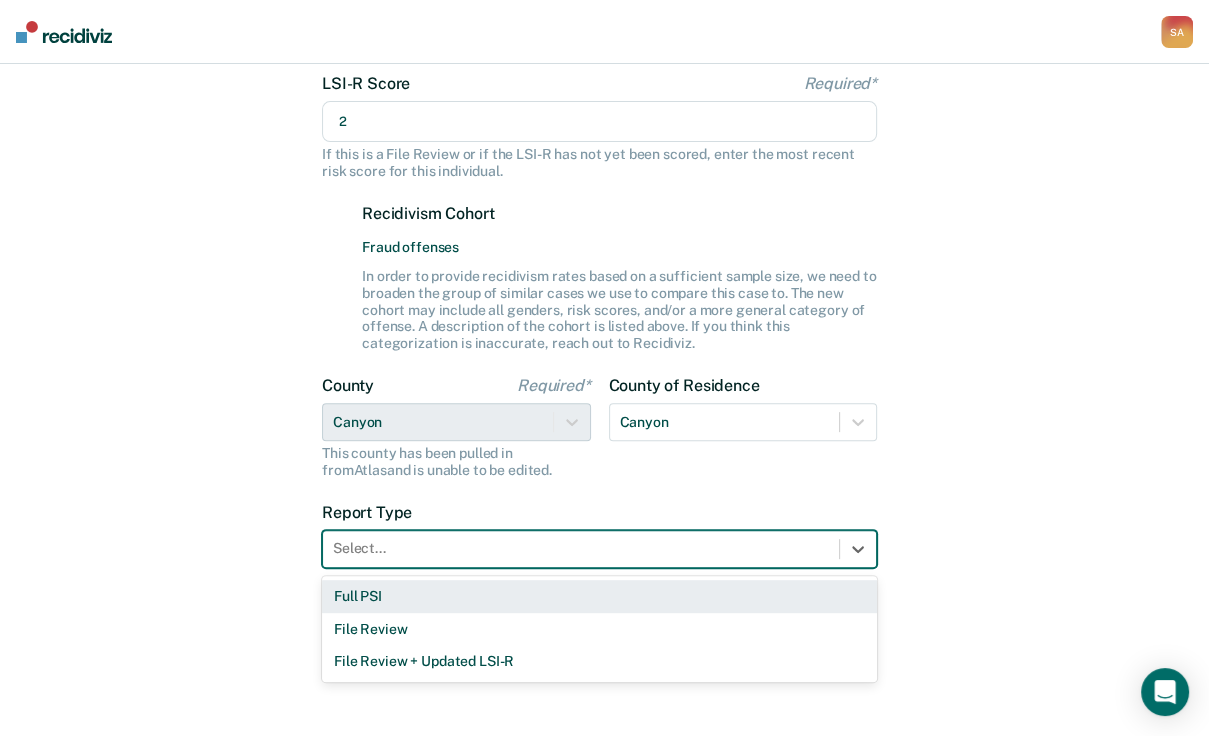 click on "Full PSI" at bounding box center [599, 596] 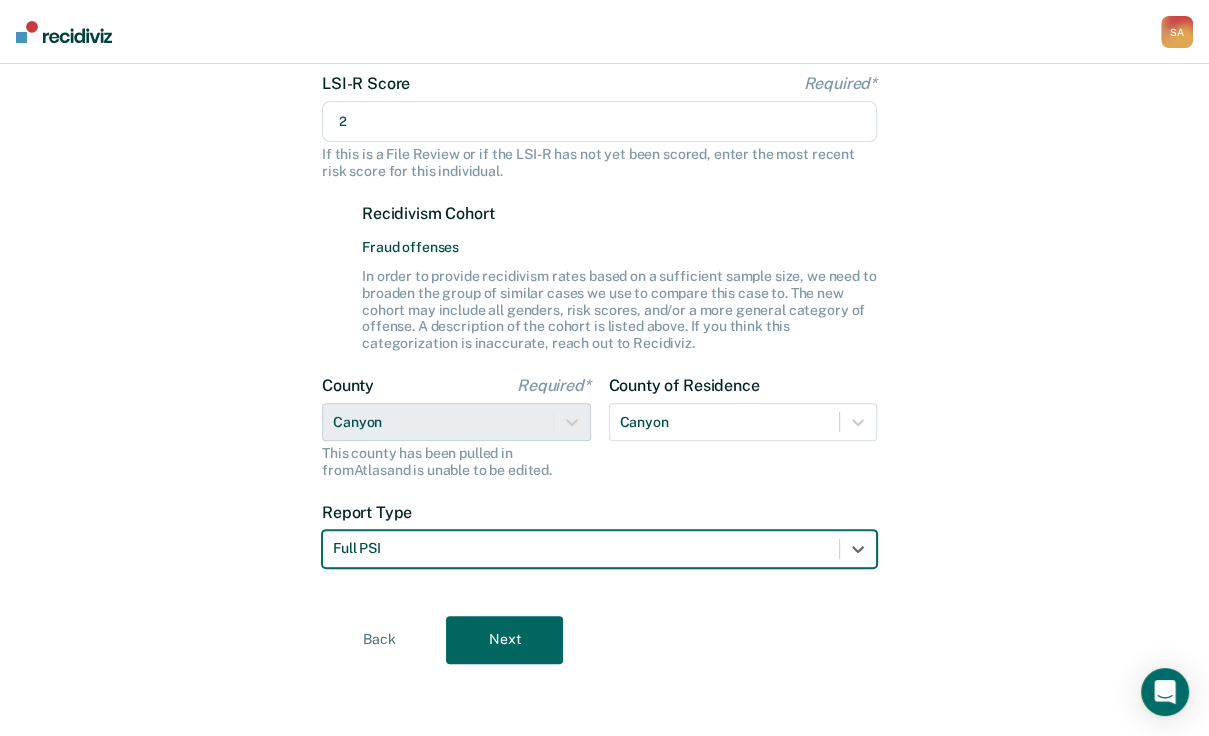 click on "Back Next" at bounding box center [604, 640] 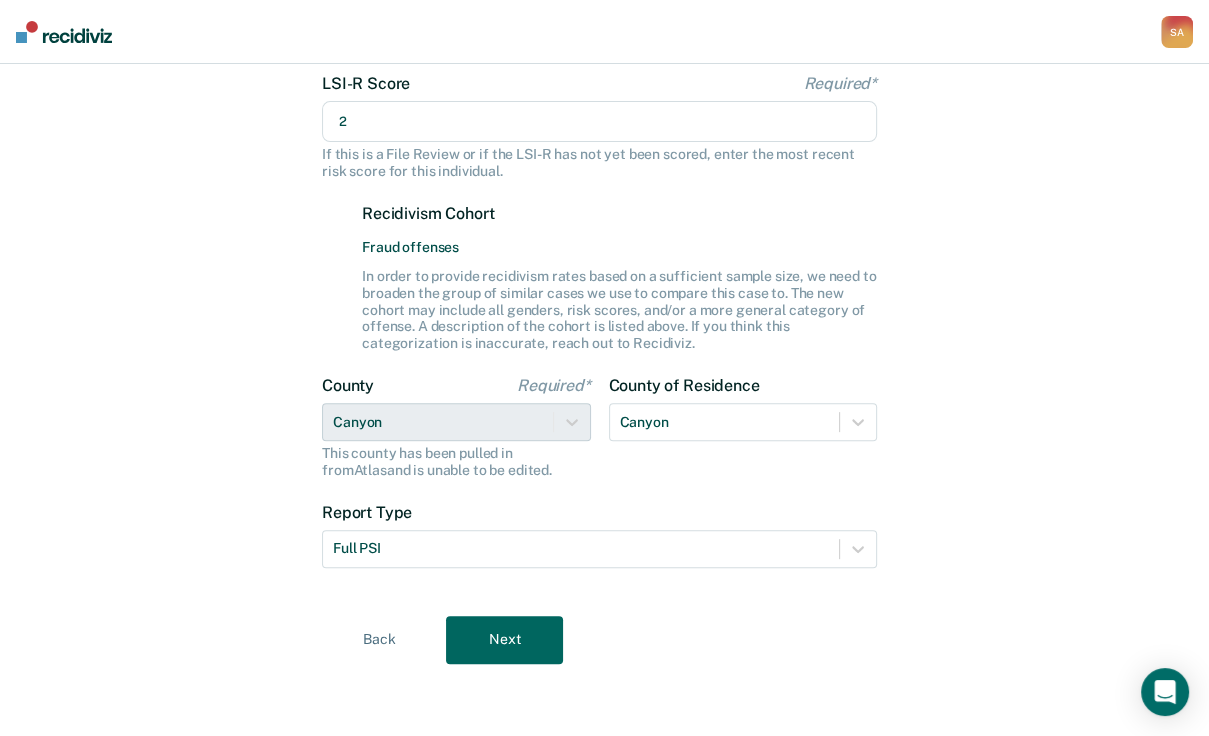 click on "Next" at bounding box center (504, 640) 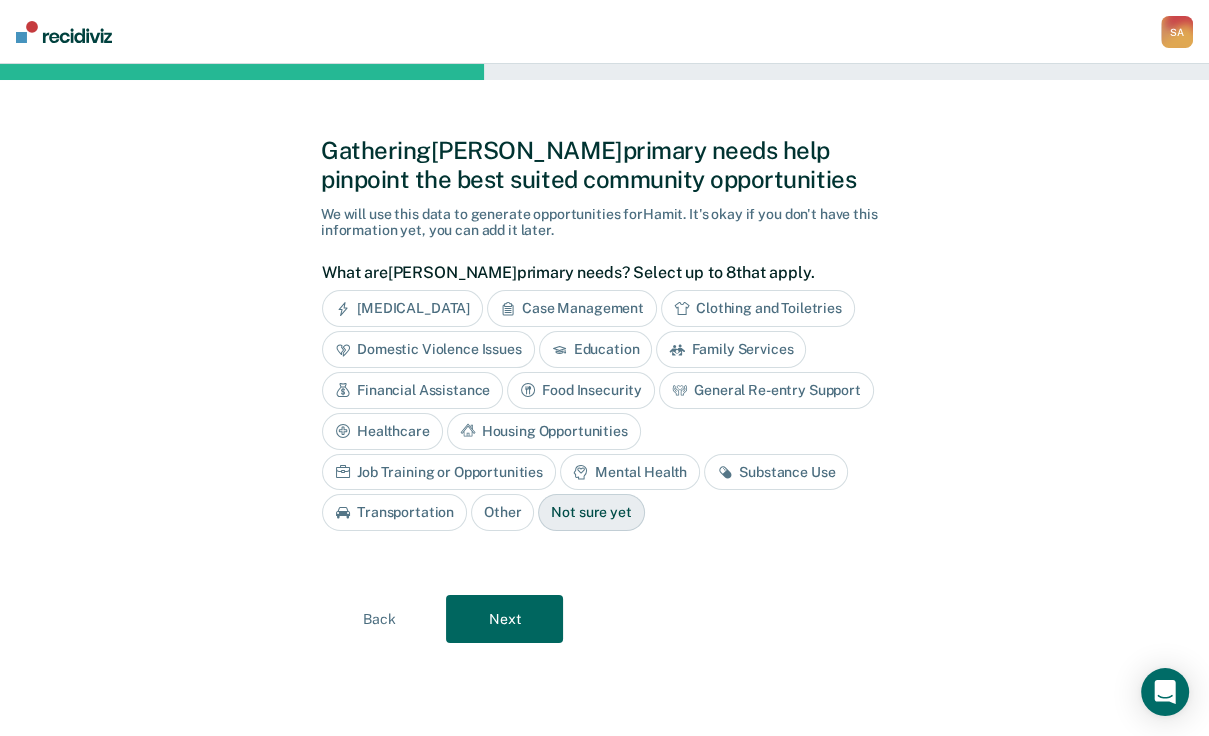 click on "Not sure yet" at bounding box center (591, 512) 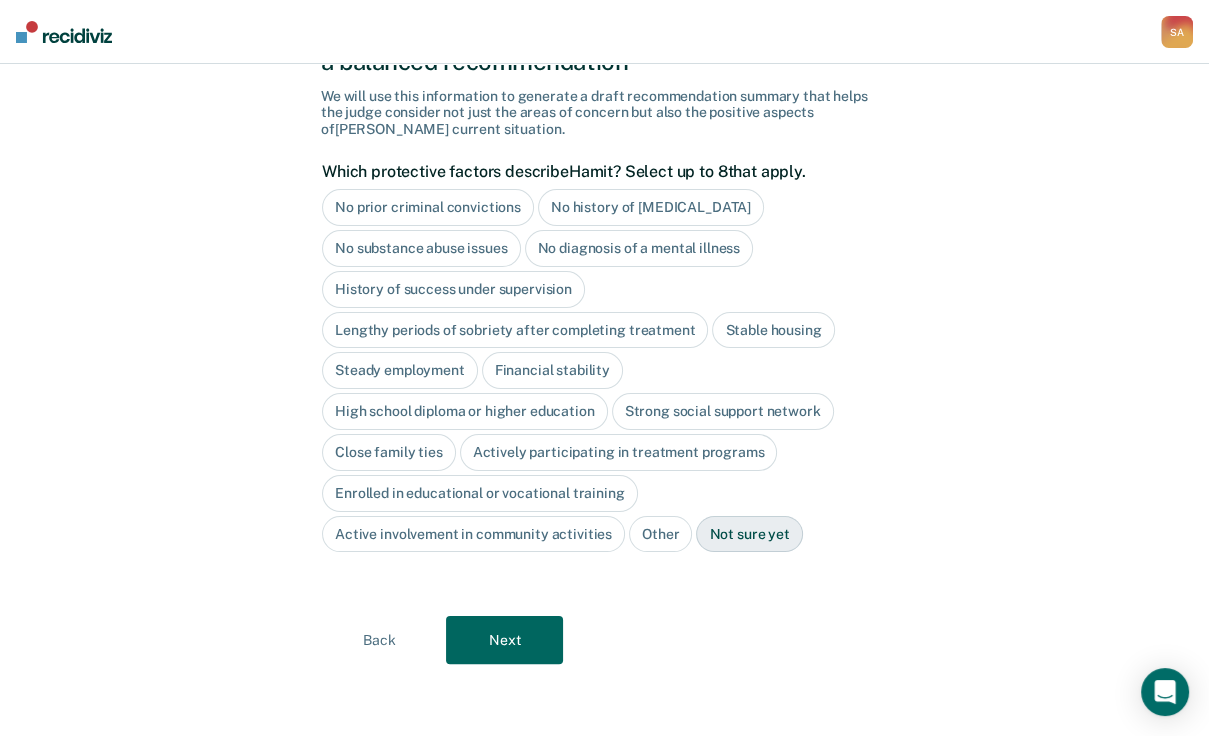 scroll, scrollTop: 140, scrollLeft: 0, axis: vertical 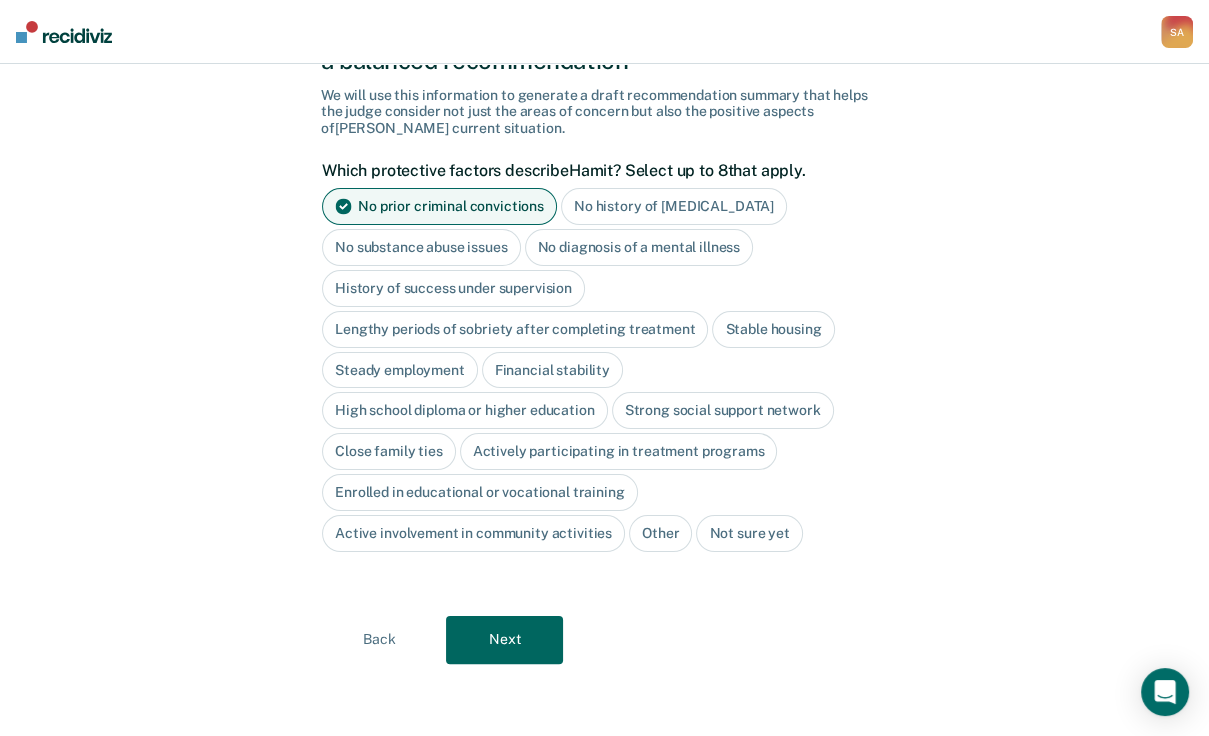 click on "No history of violent behavior" at bounding box center [674, 206] 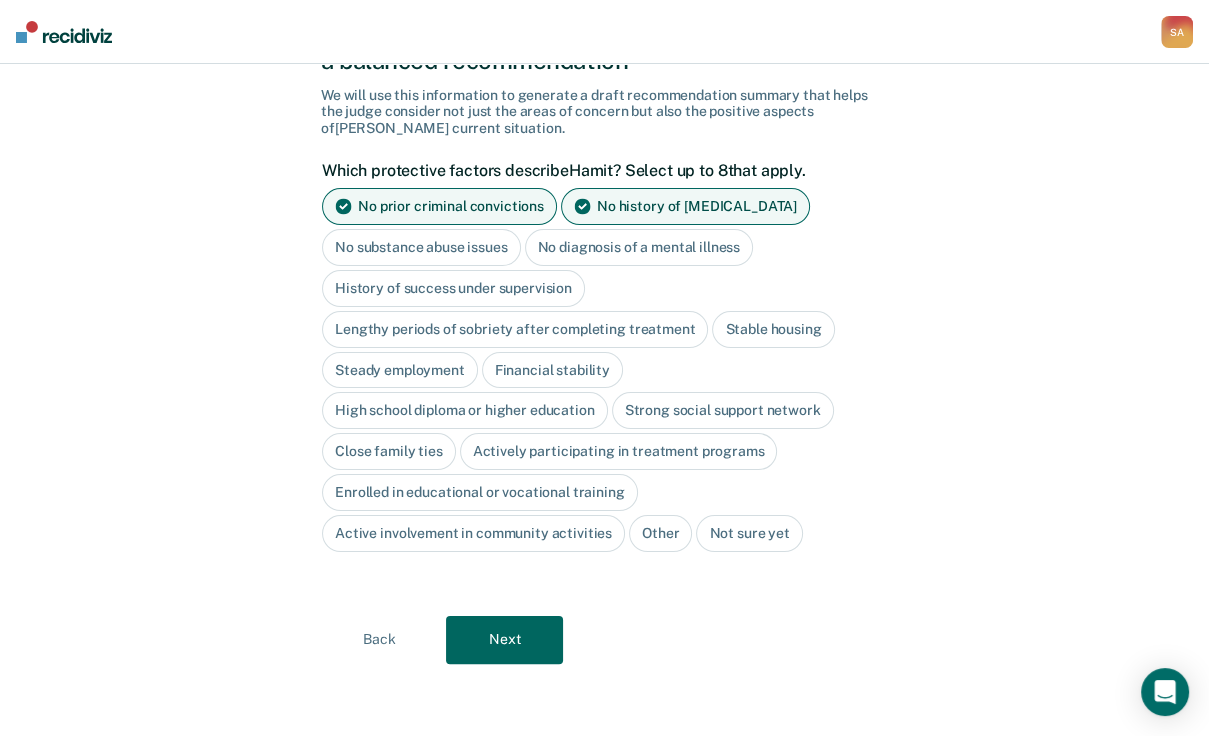 click on "No substance abuse issues" at bounding box center [421, 247] 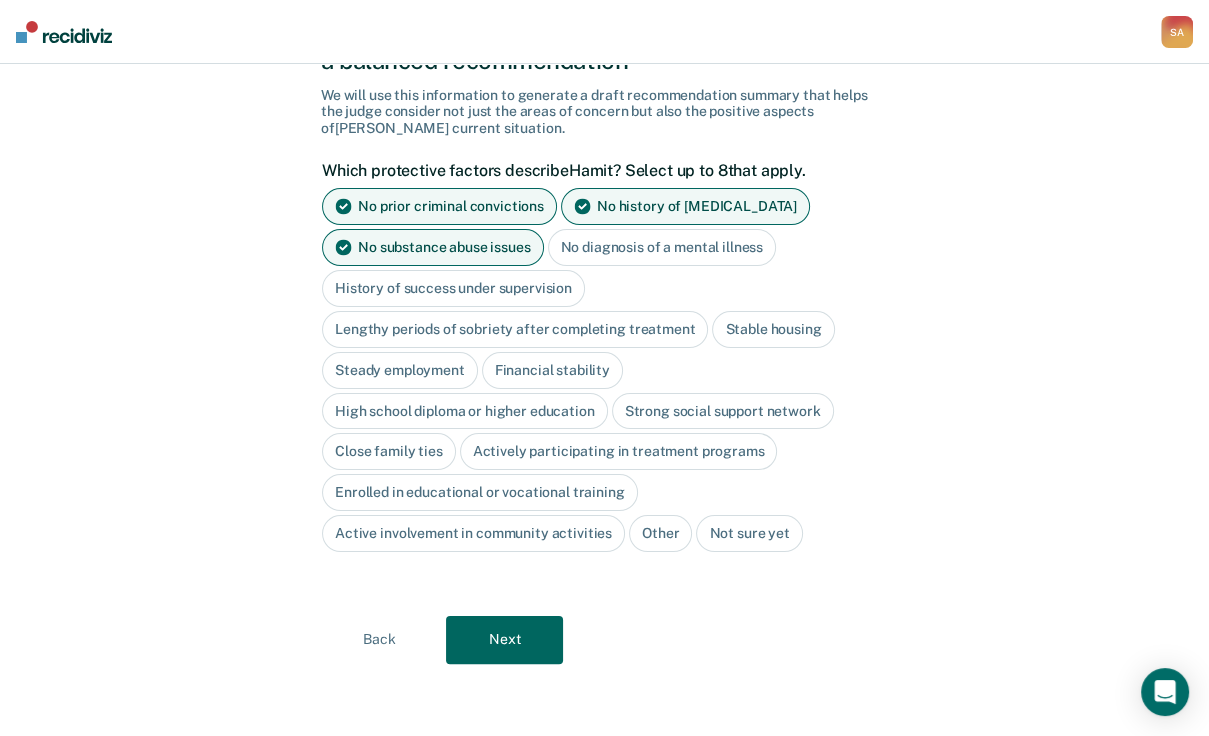 click on "No diagnosis of a mental illness" at bounding box center (662, 247) 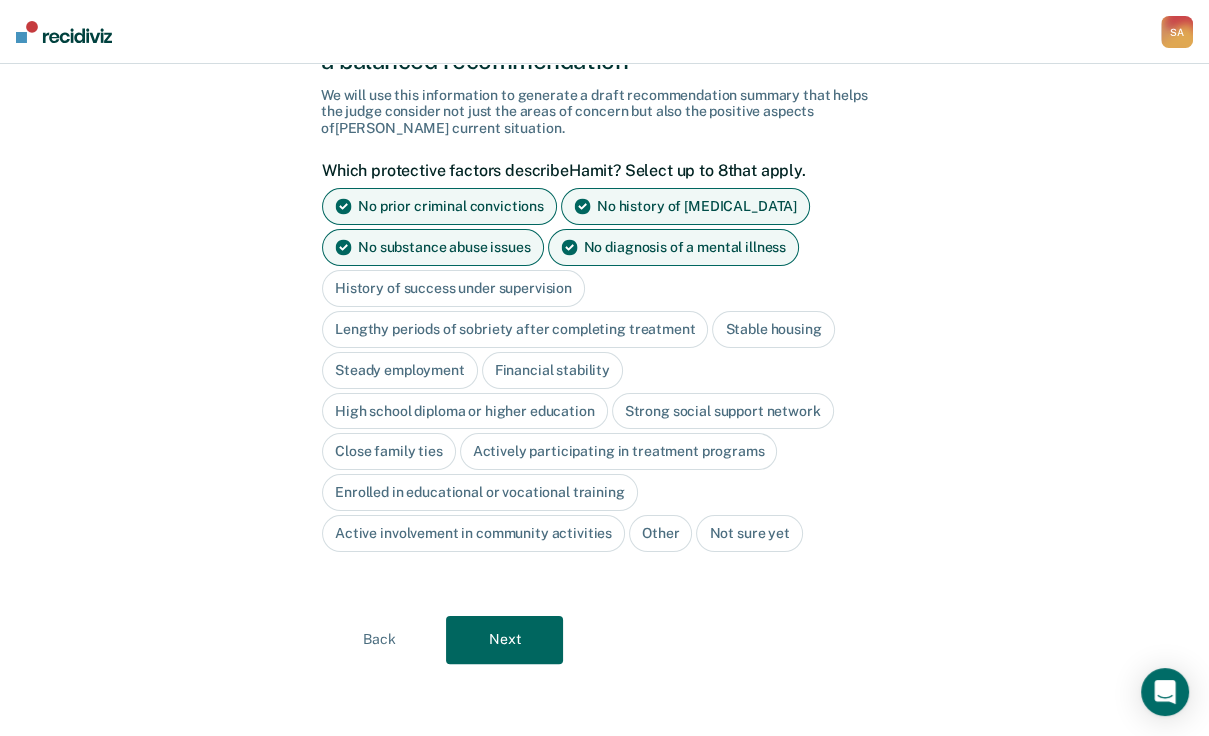 click on "Stable housing" at bounding box center (773, 329) 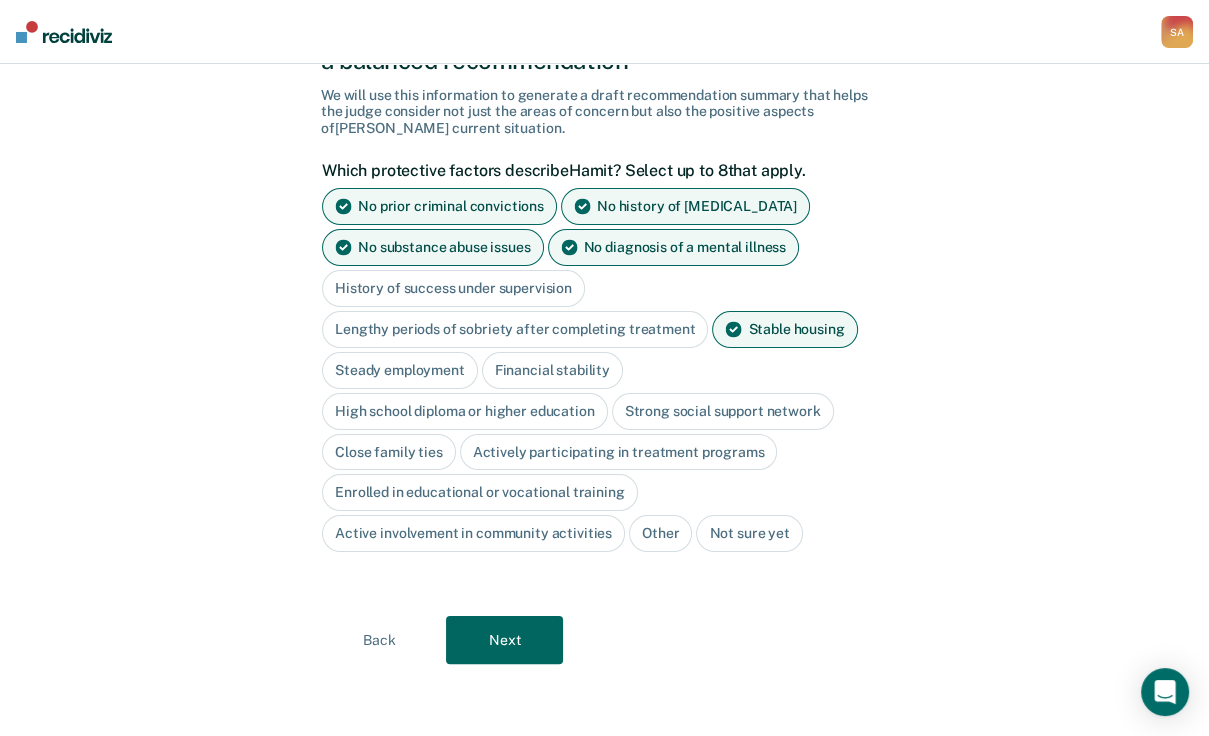 click on "Steady employment" at bounding box center (400, 370) 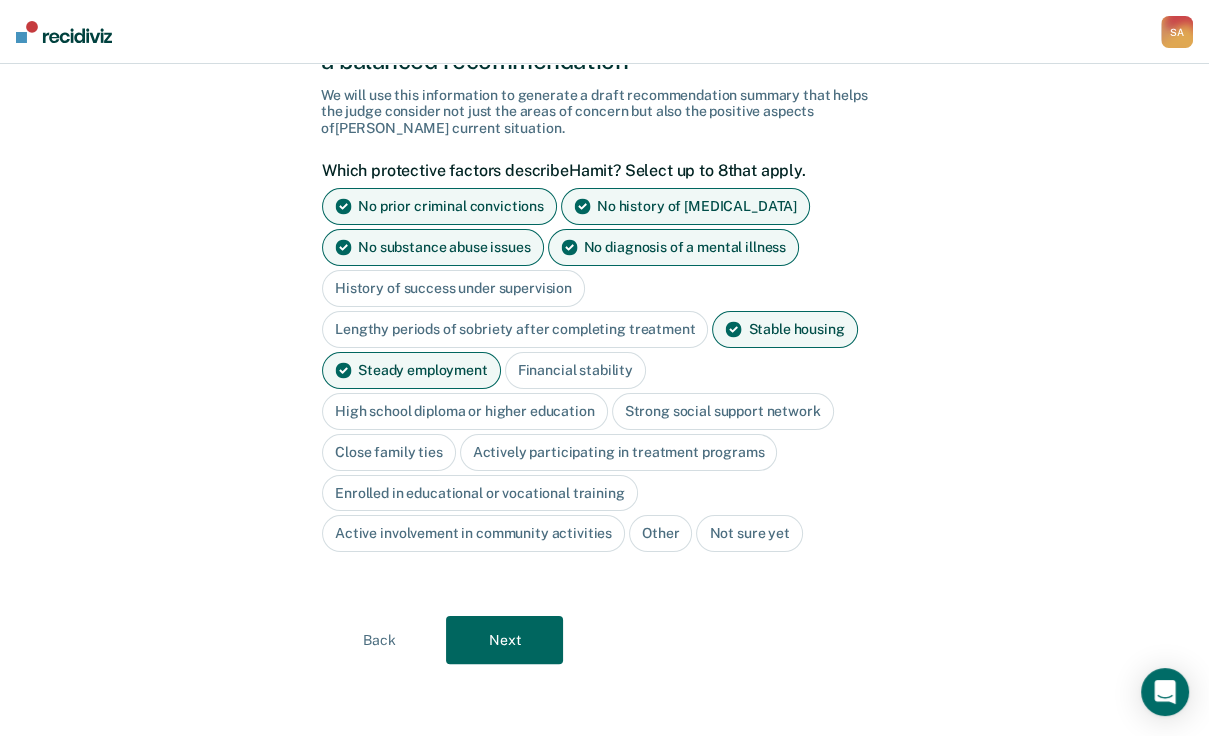 click on "Financial stability" at bounding box center [575, 370] 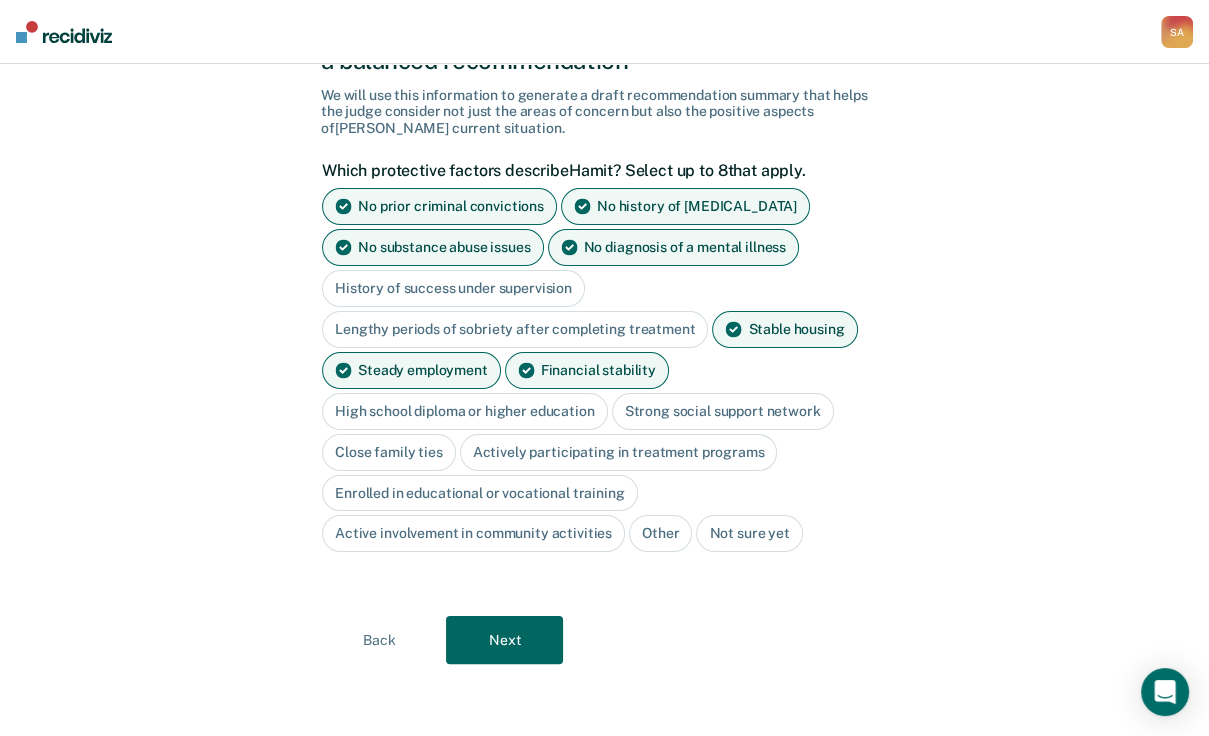 scroll, scrollTop: 220, scrollLeft: 0, axis: vertical 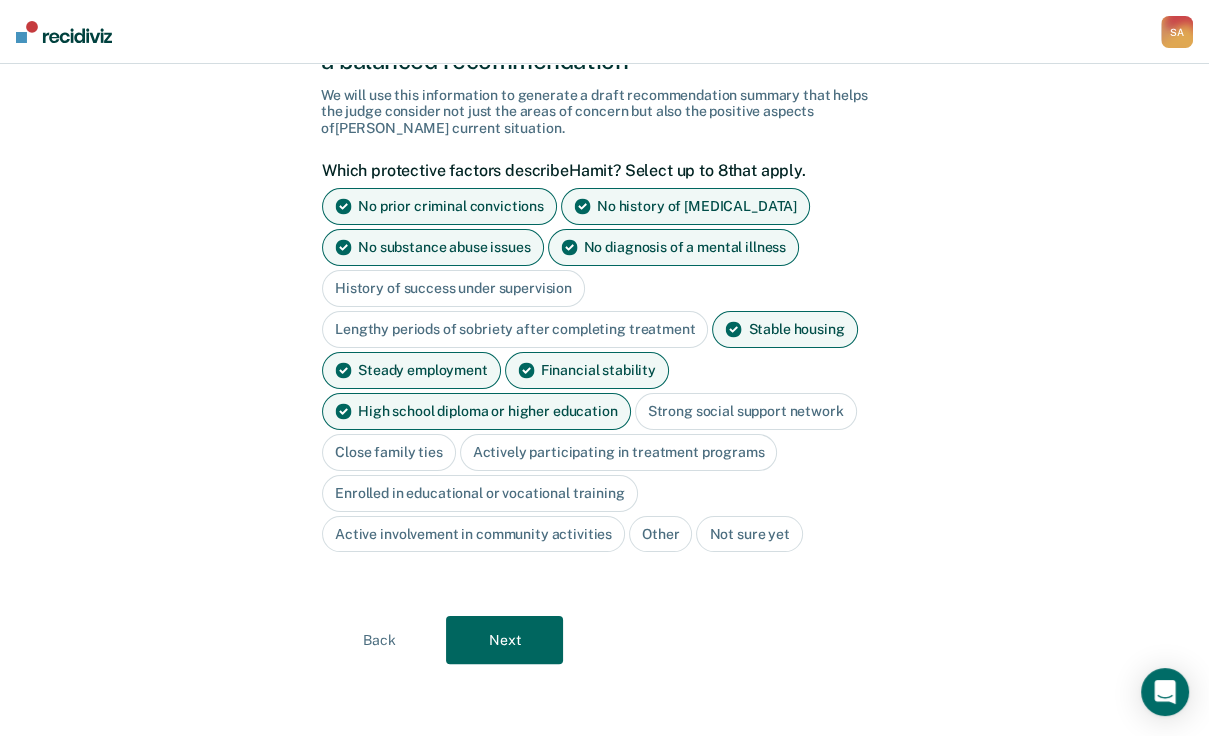 click on "Close family ties" at bounding box center [389, 452] 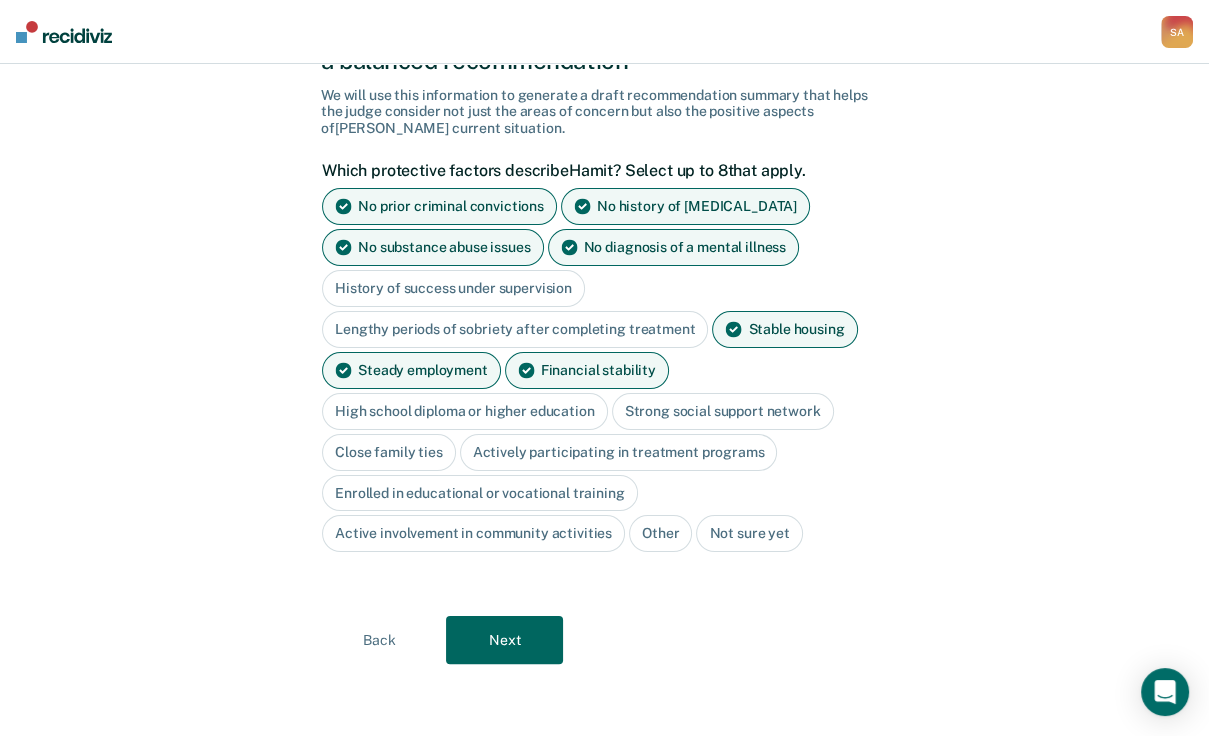 click on "Close family ties" at bounding box center (389, 452) 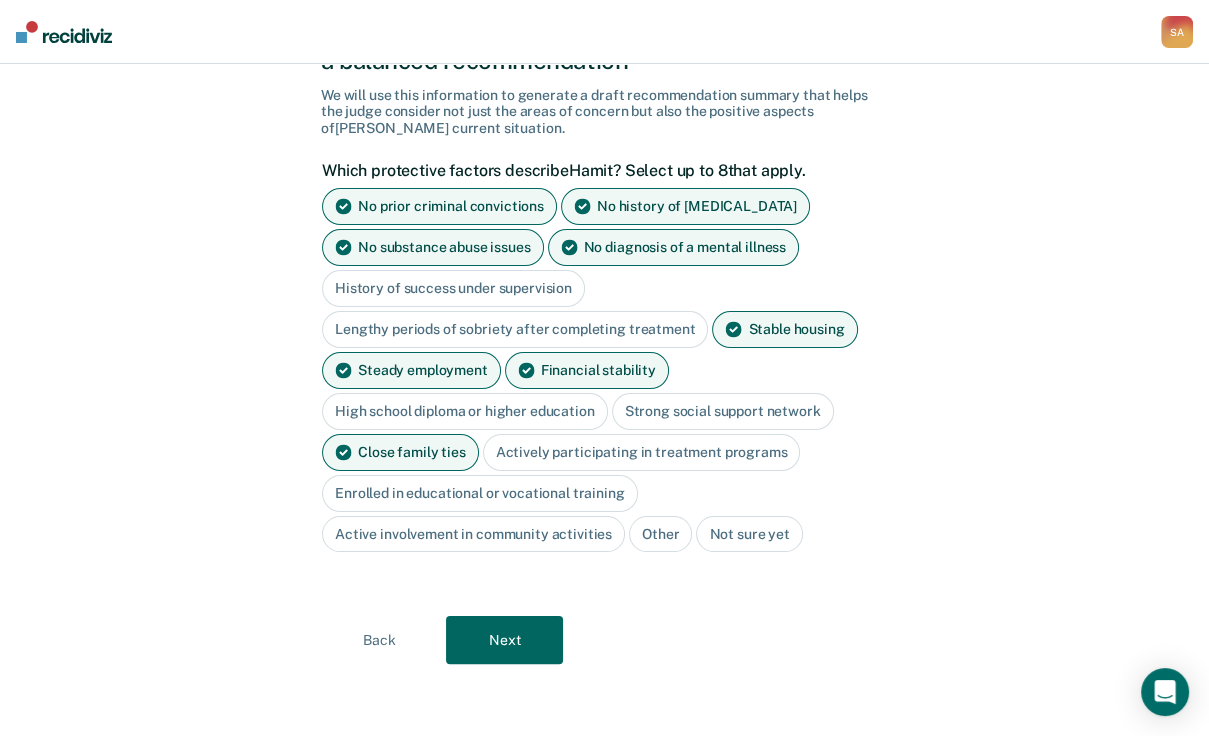 scroll, scrollTop: 320, scrollLeft: 0, axis: vertical 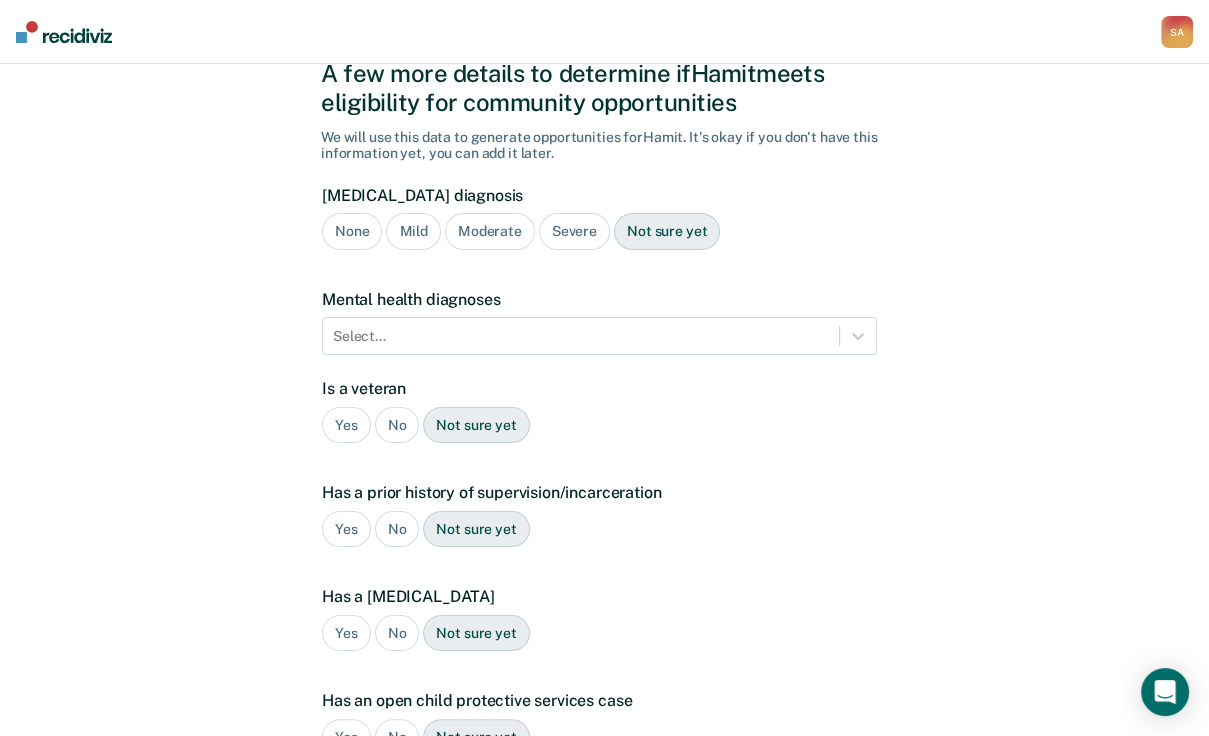click on "None" at bounding box center (352, 231) 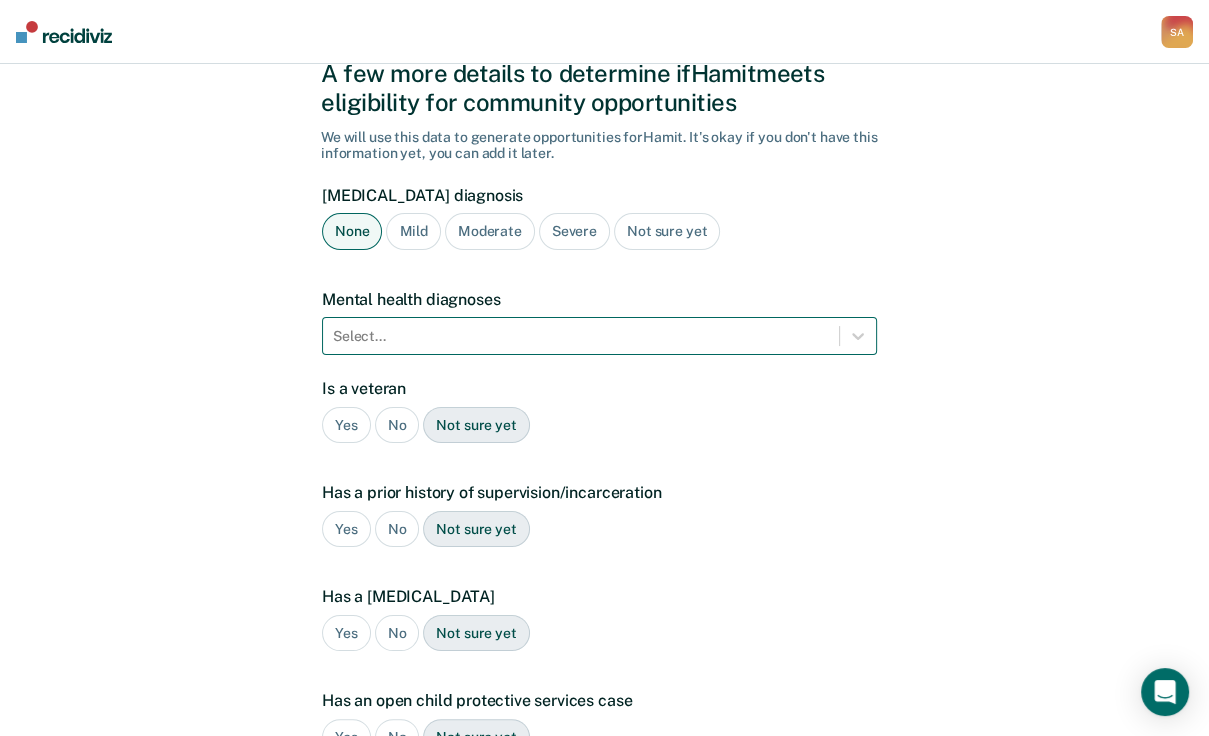 click at bounding box center [581, 336] 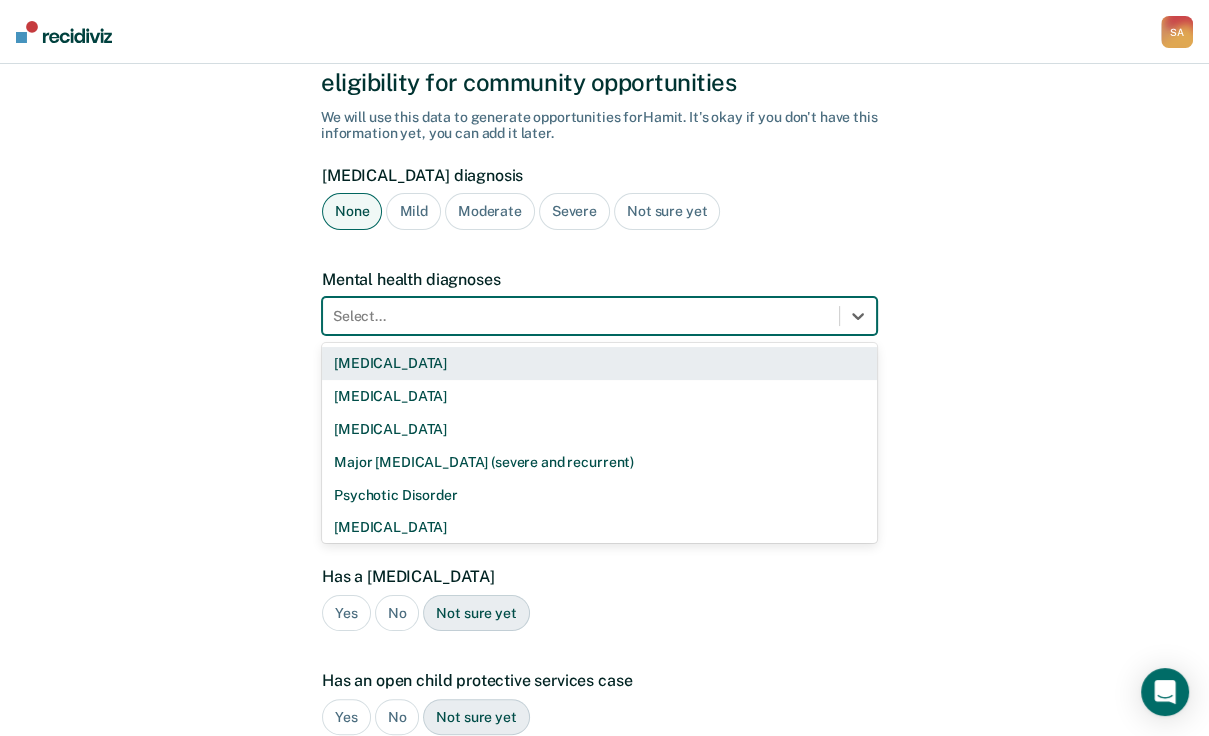 scroll, scrollTop: 100, scrollLeft: 0, axis: vertical 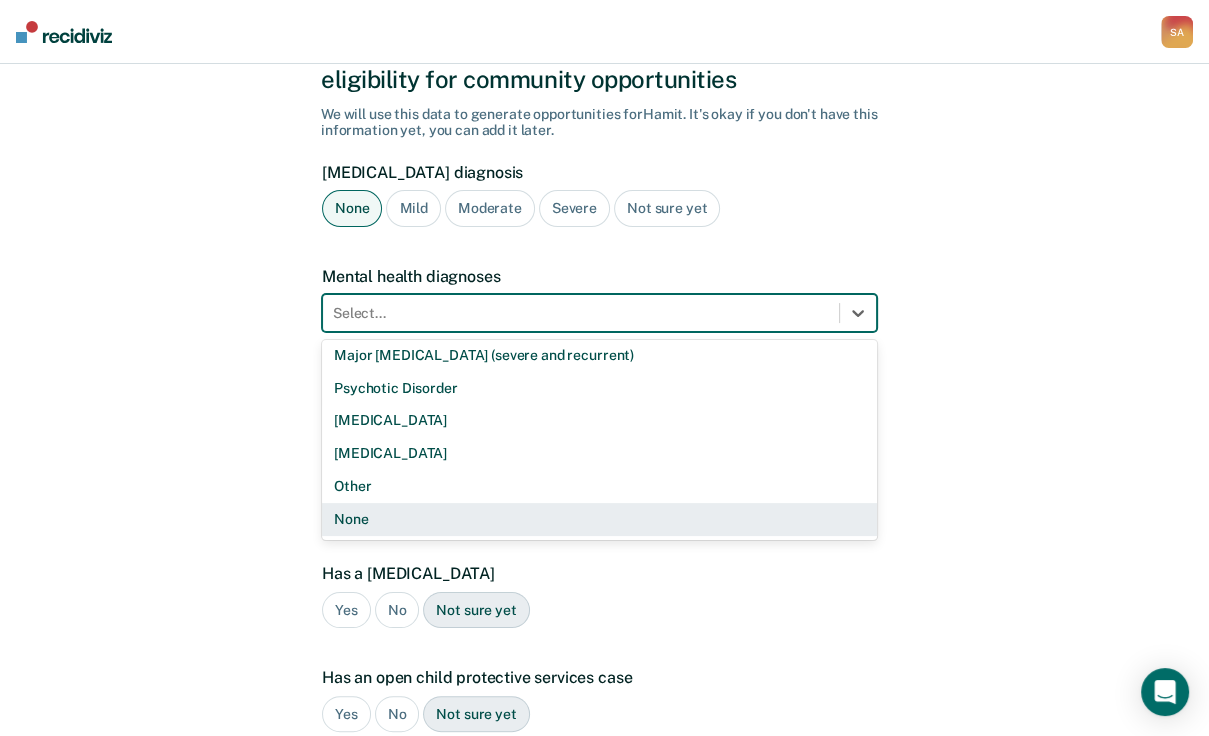 click on "None" at bounding box center (599, 519) 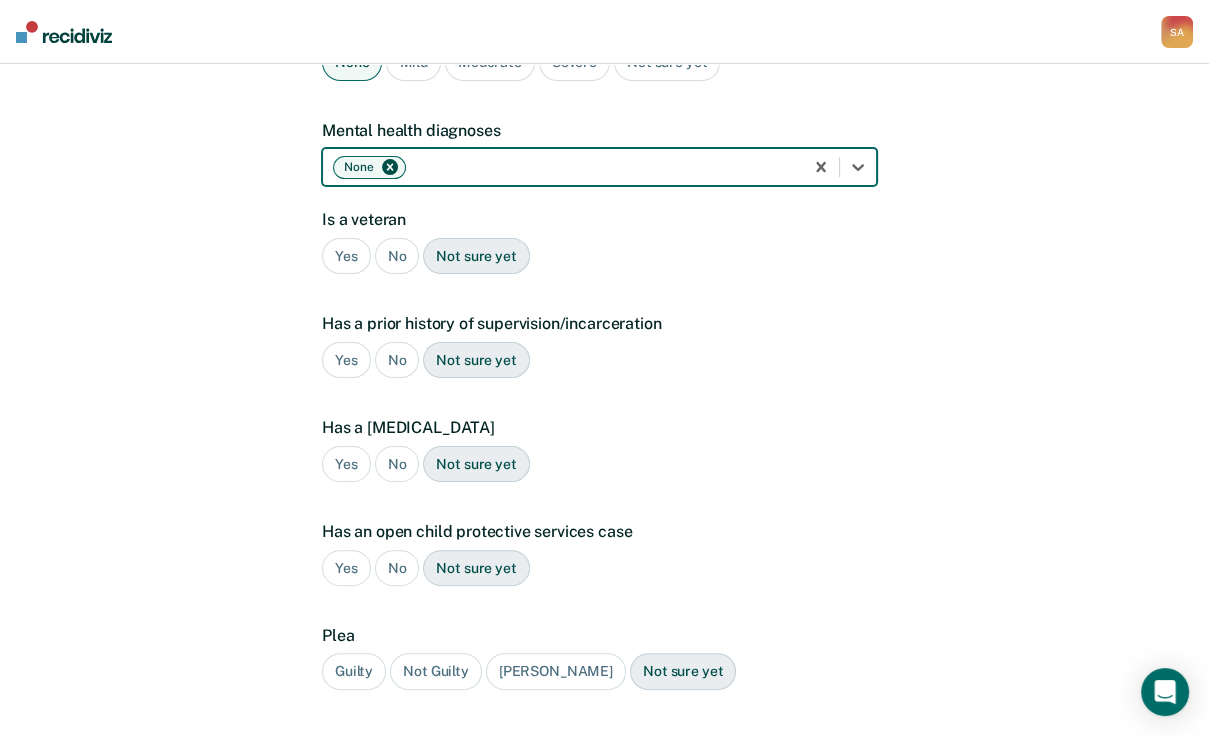scroll, scrollTop: 260, scrollLeft: 0, axis: vertical 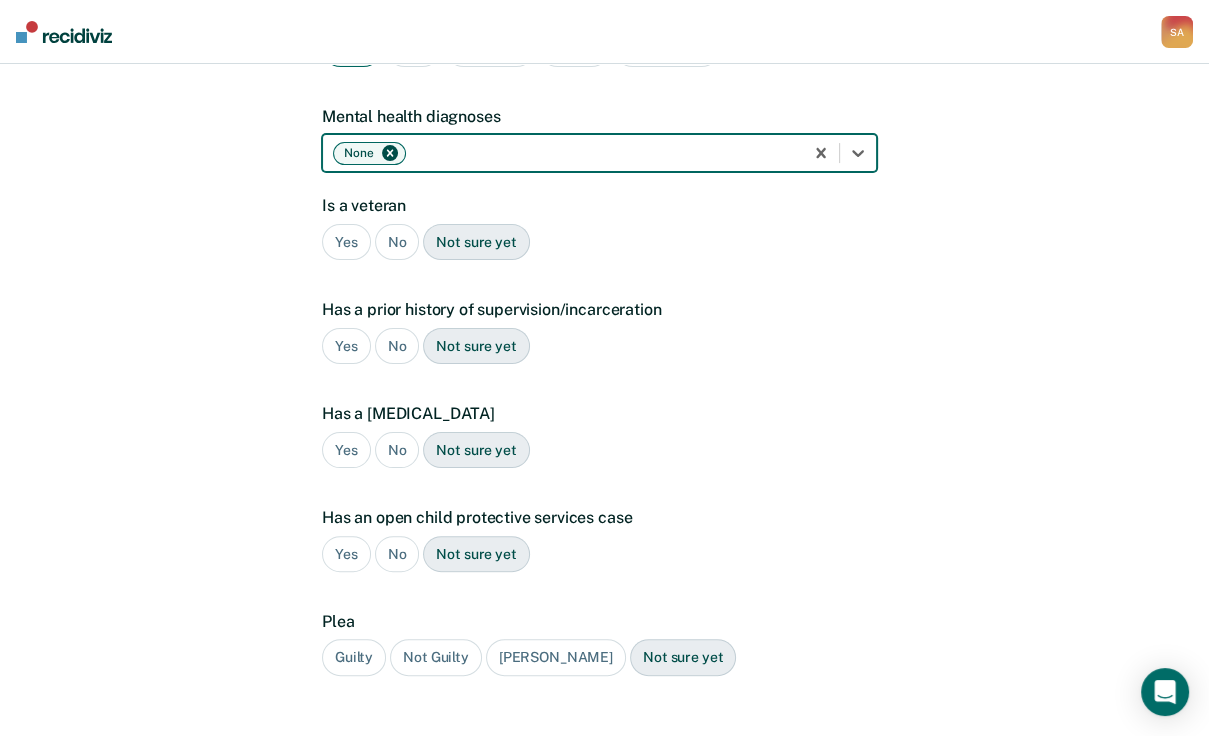 click on "No" at bounding box center (397, 242) 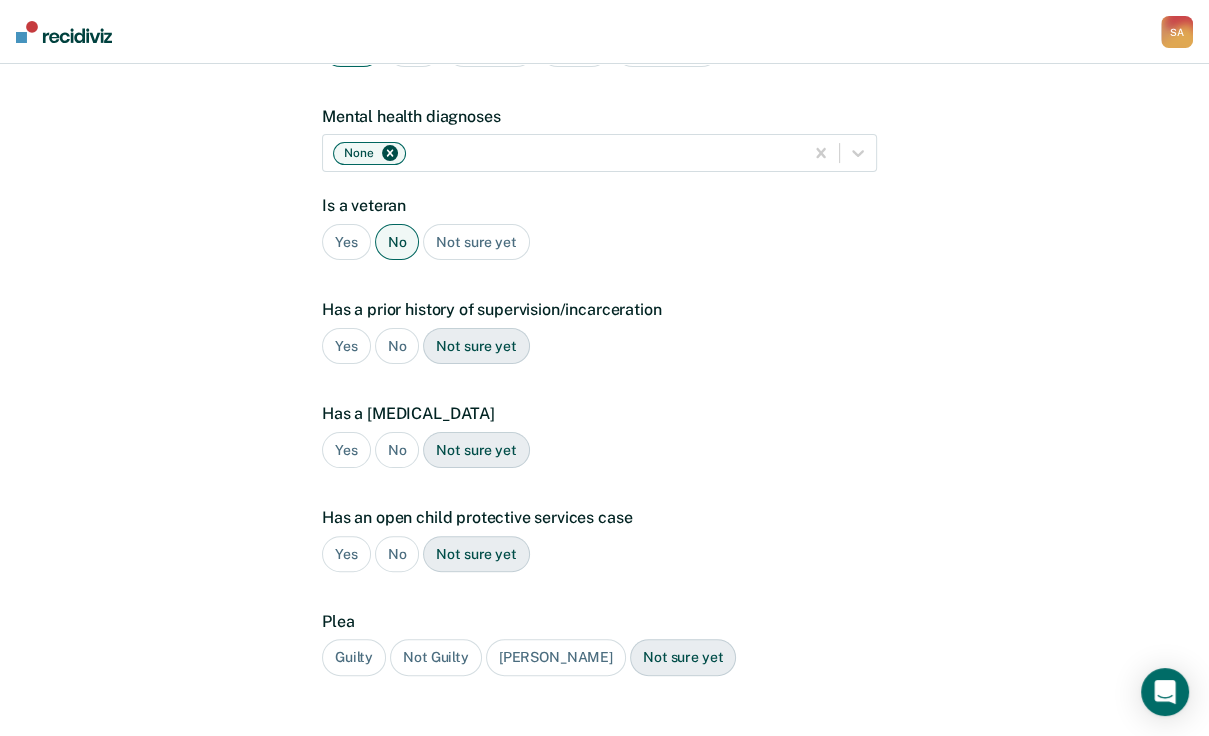 click on "No" at bounding box center [397, 346] 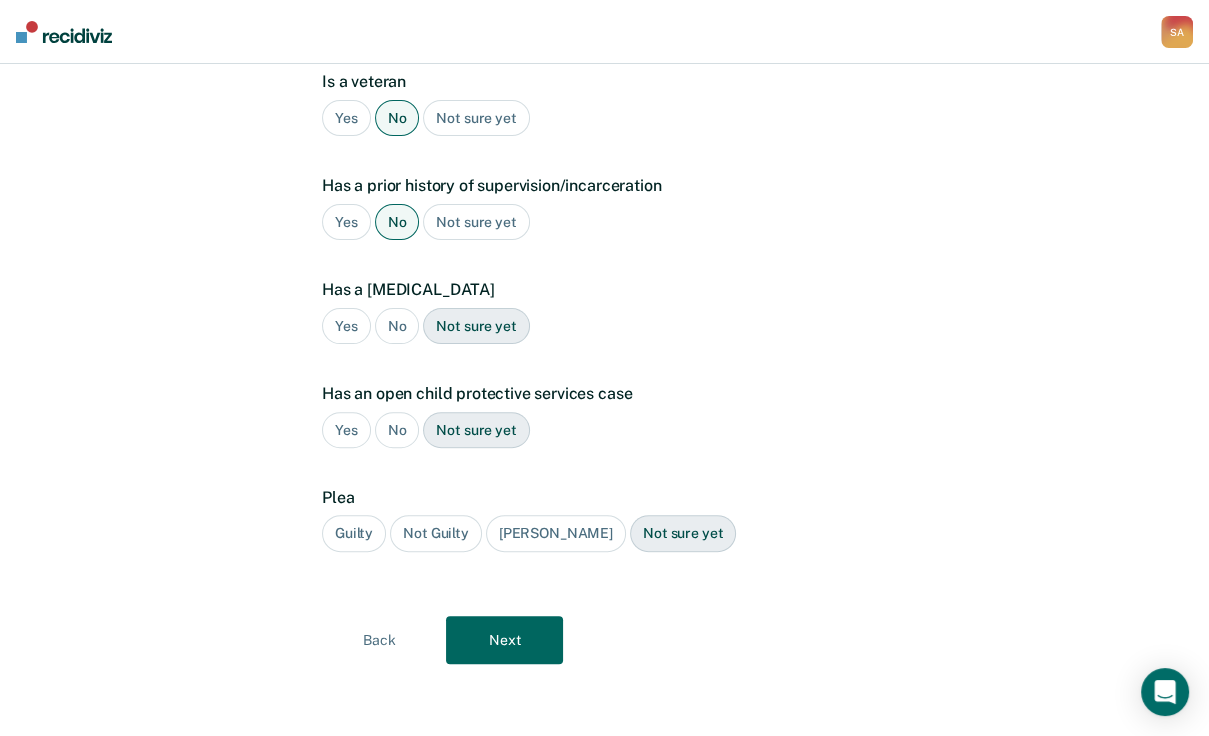 click on "No" at bounding box center [397, 326] 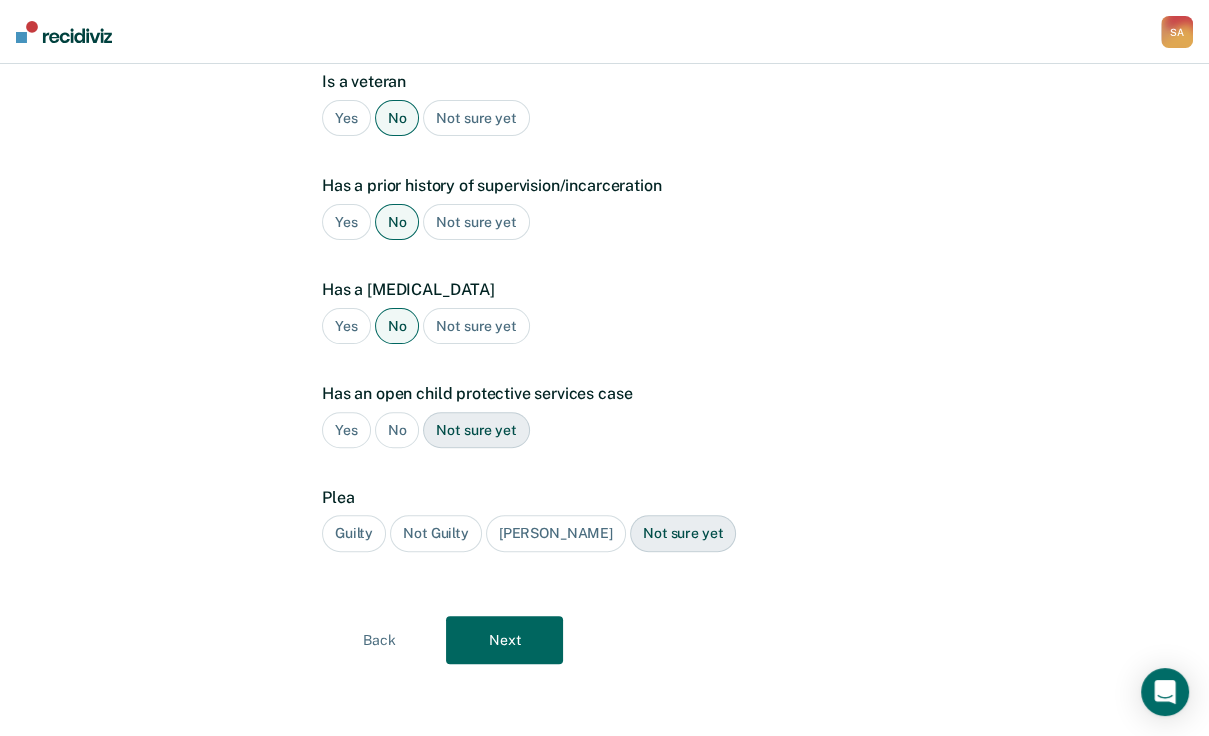 scroll, scrollTop: 500, scrollLeft: 0, axis: vertical 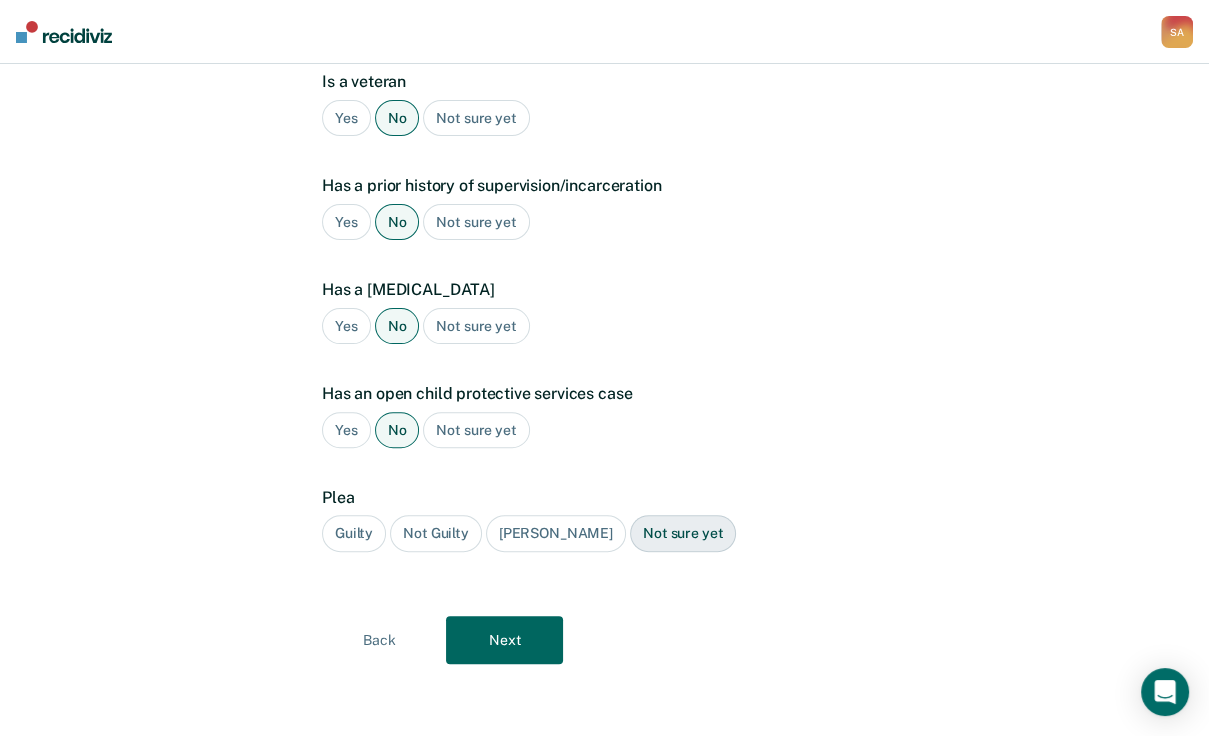 click on "Guilty" at bounding box center (354, 533) 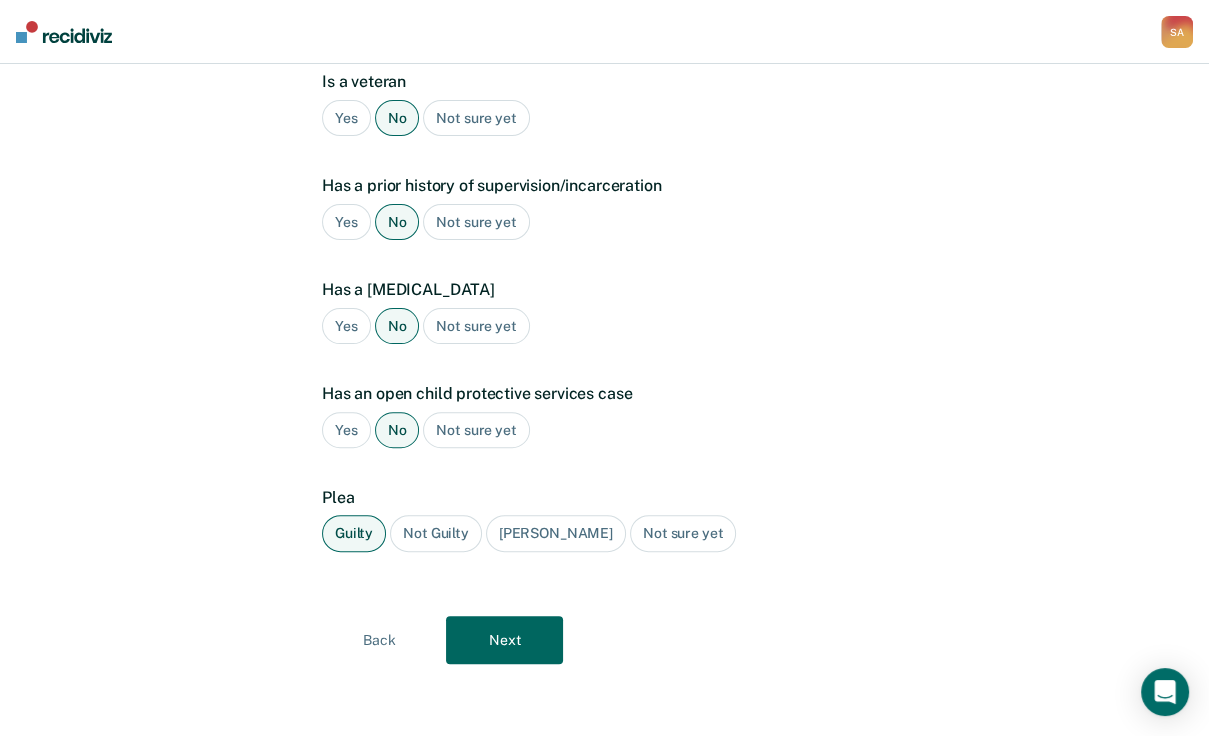 click on "Next" at bounding box center [504, 640] 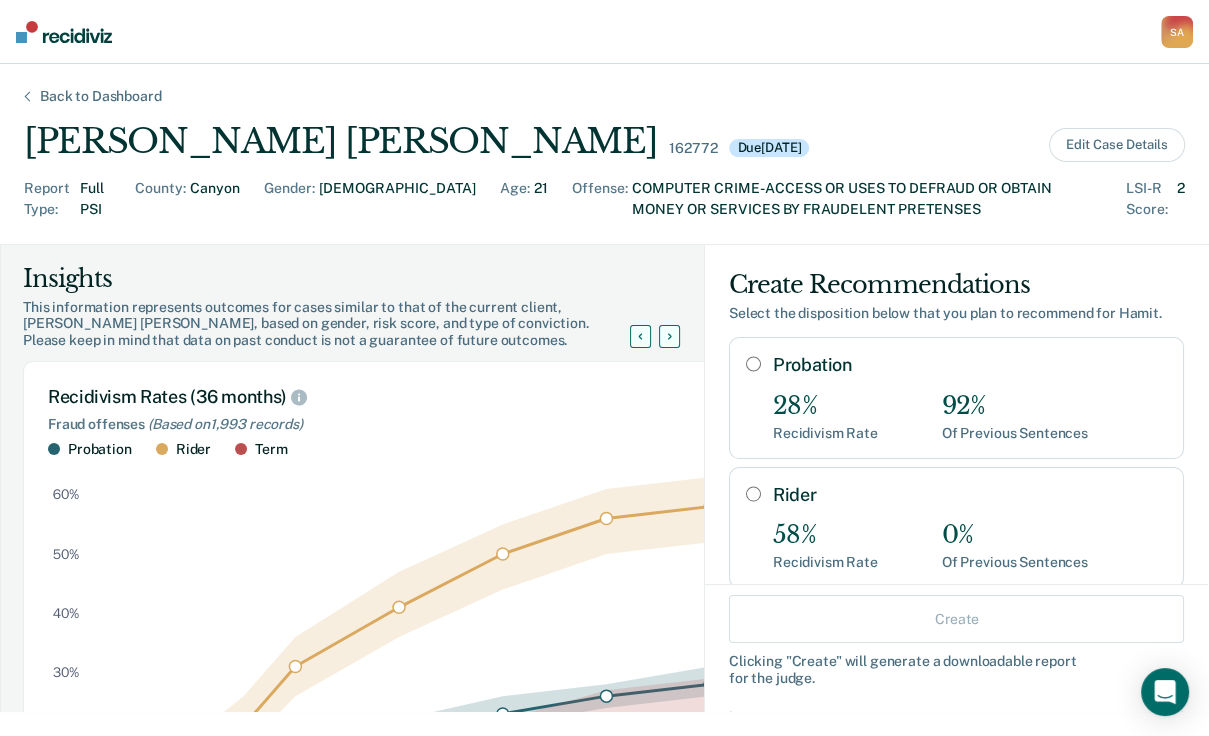 click on "Probation" at bounding box center (753, 364) 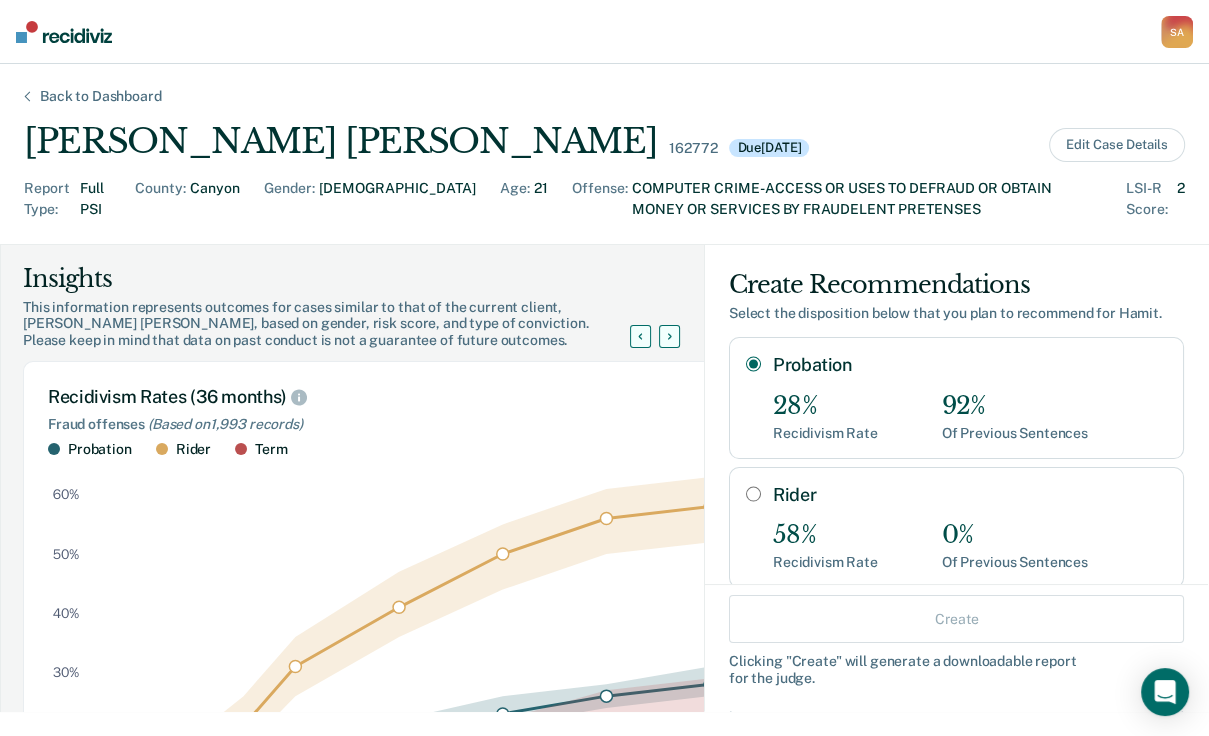 radio on "true" 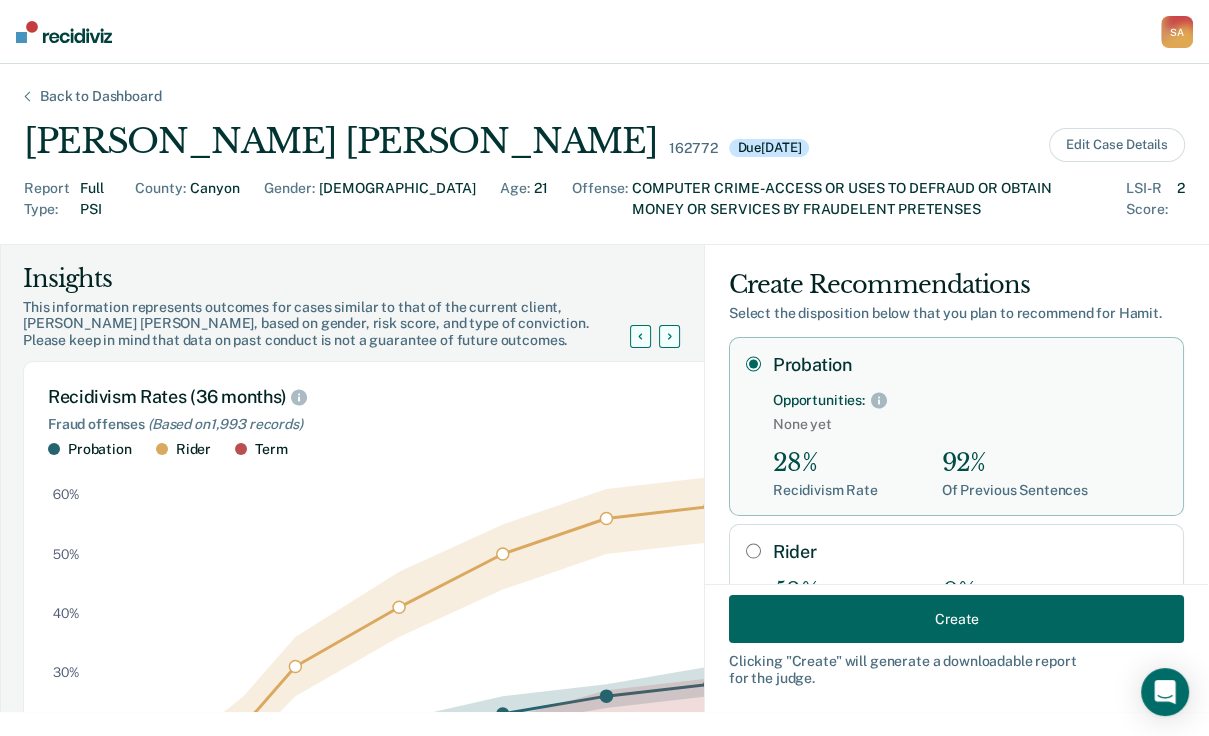 click on "Create" at bounding box center [956, 619] 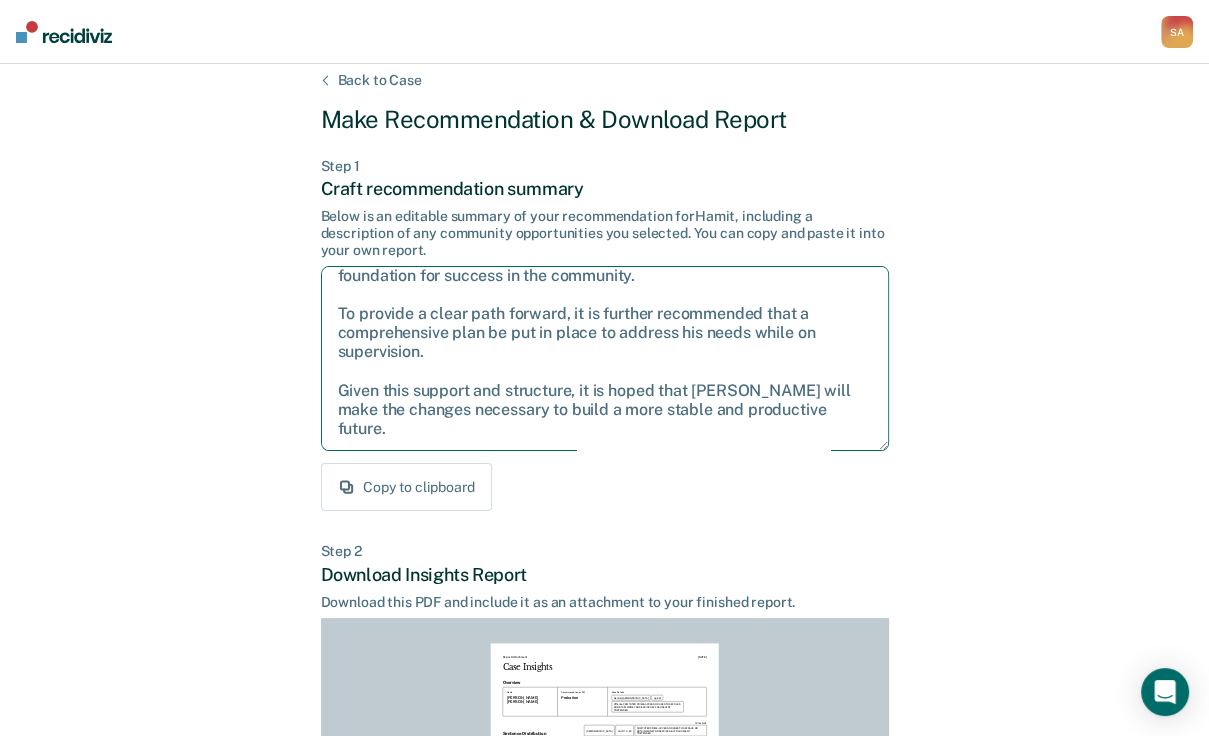 scroll, scrollTop: 248, scrollLeft: 0, axis: vertical 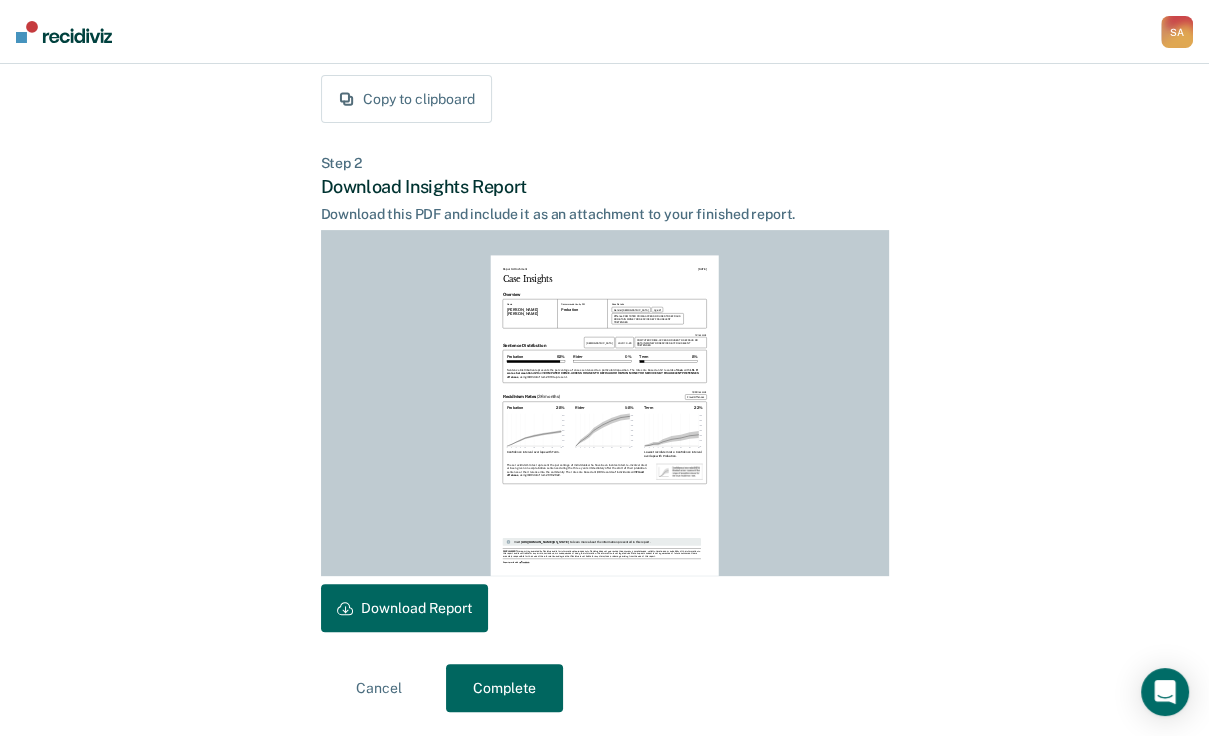 click on "Download Report" at bounding box center (404, 608) 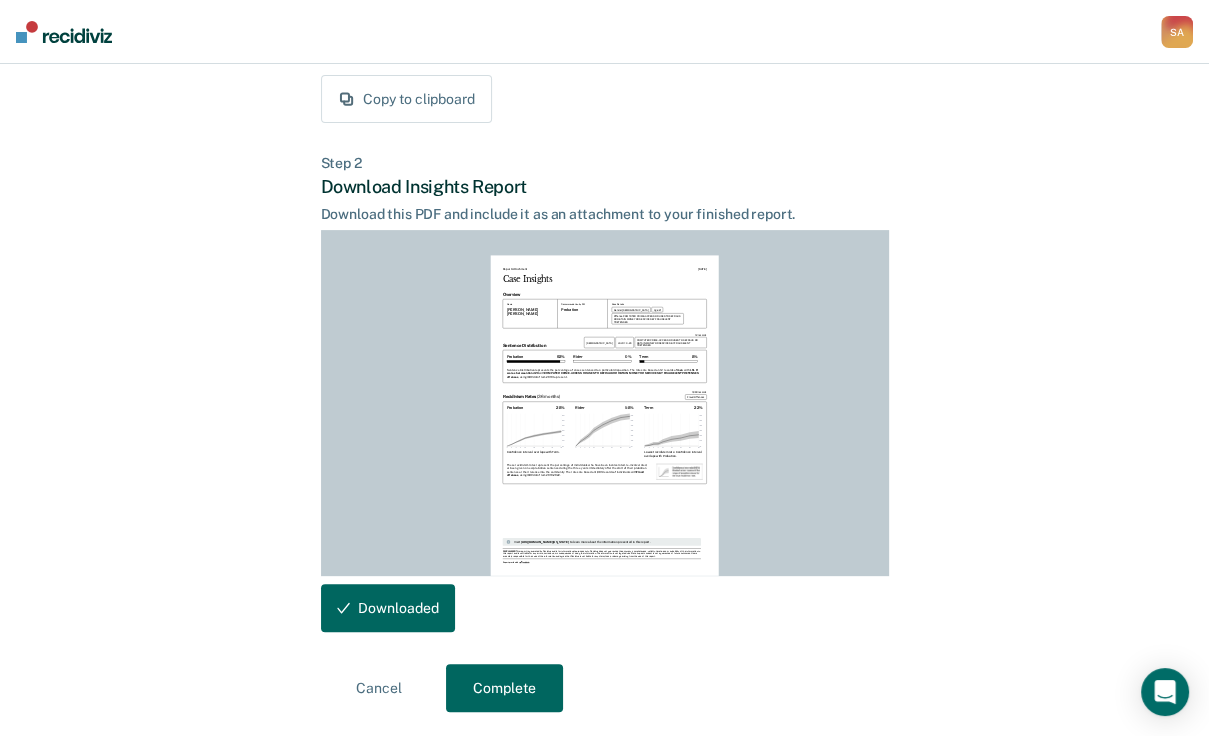 scroll, scrollTop: 0, scrollLeft: 0, axis: both 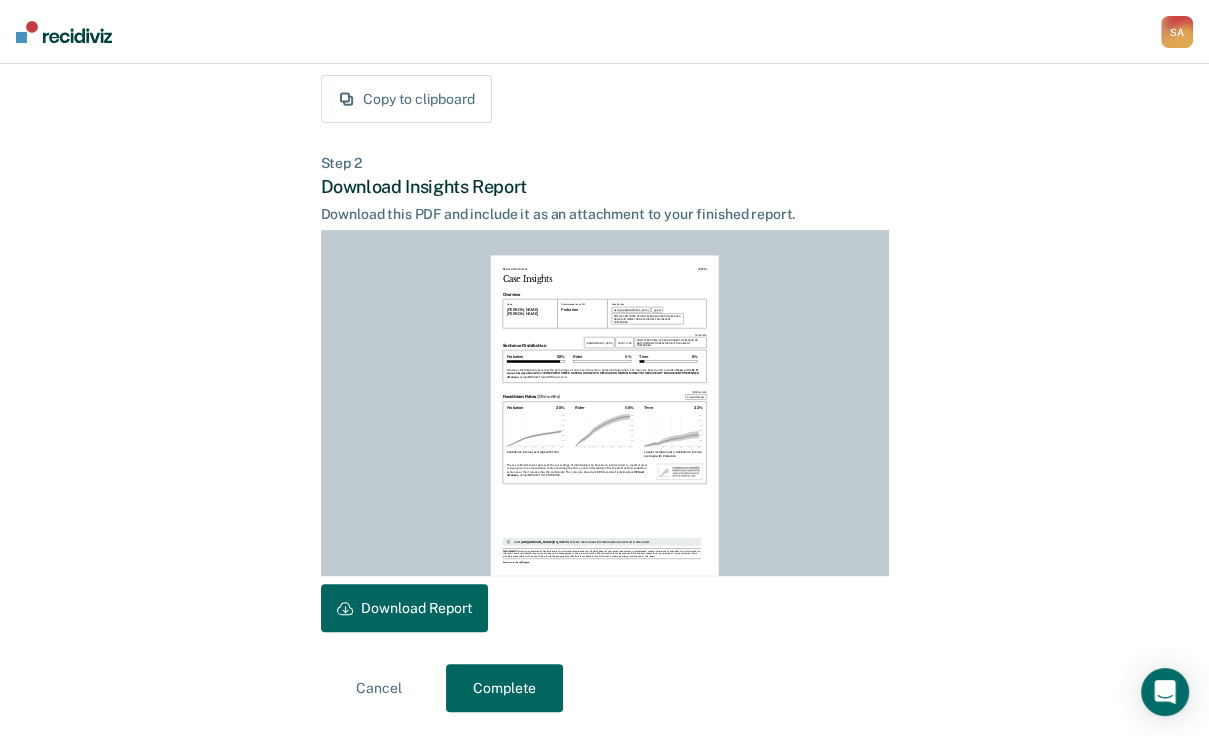 click on "Complete" at bounding box center [504, 688] 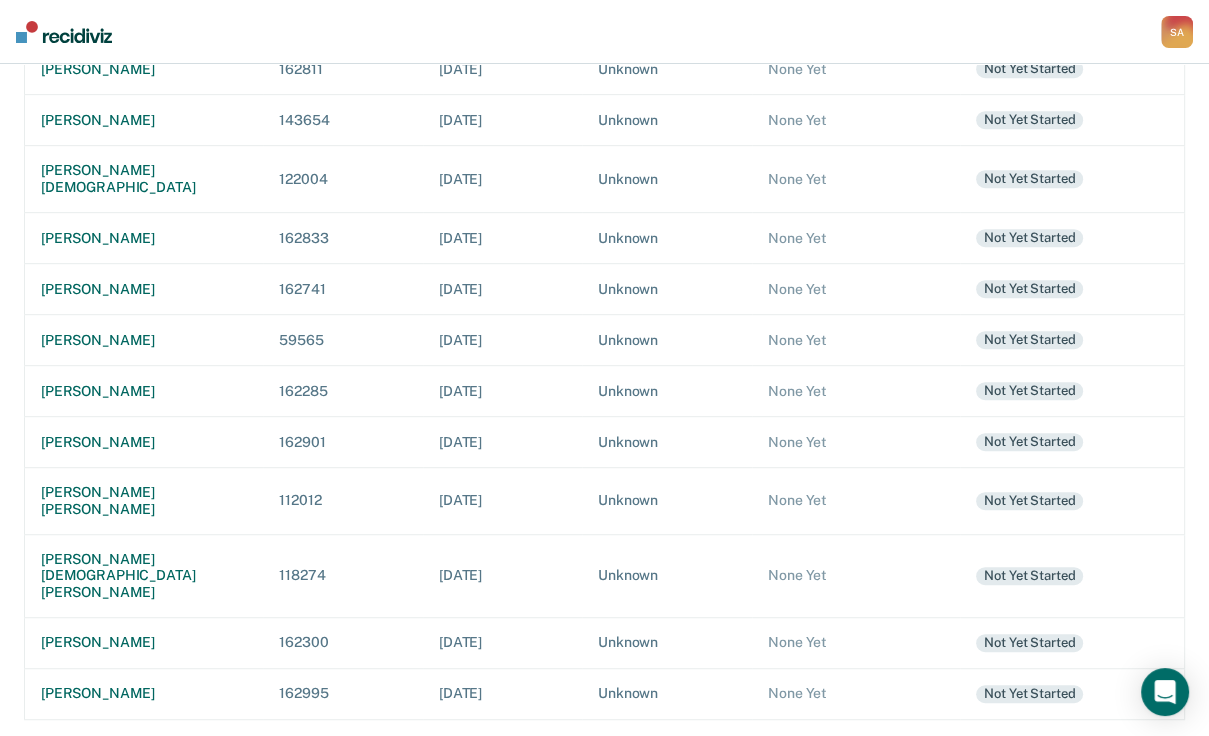 scroll, scrollTop: 1080, scrollLeft: 0, axis: vertical 